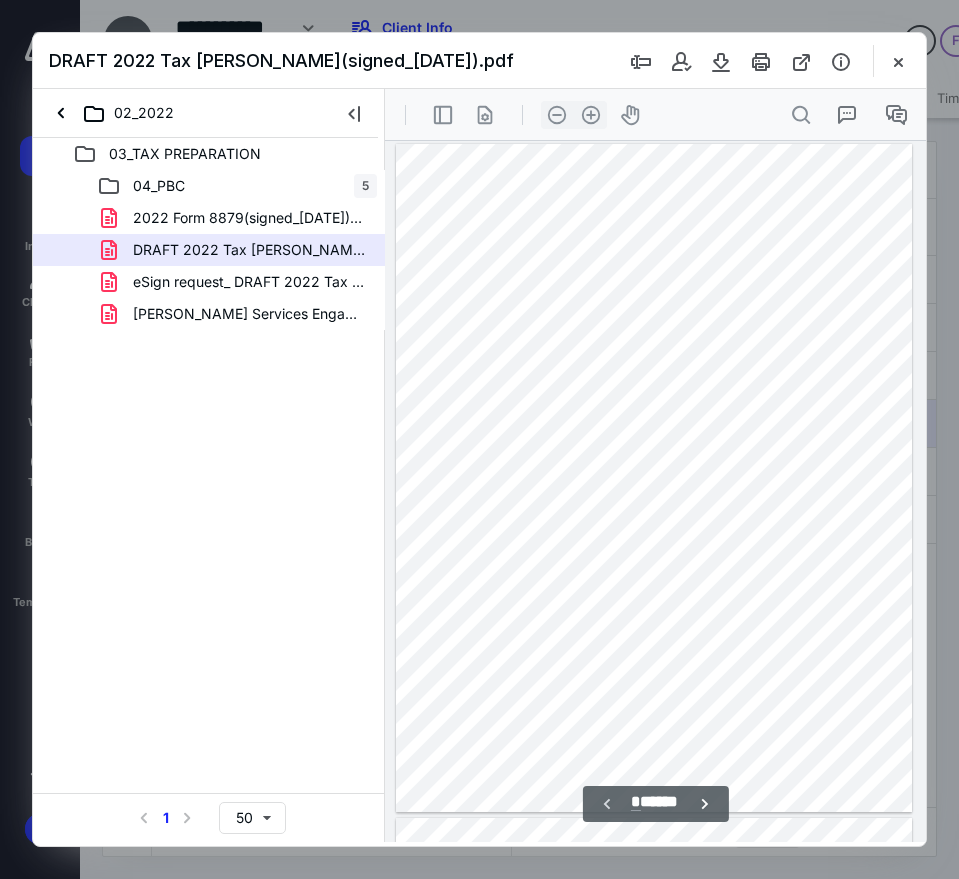 scroll, scrollTop: 0, scrollLeft: 0, axis: both 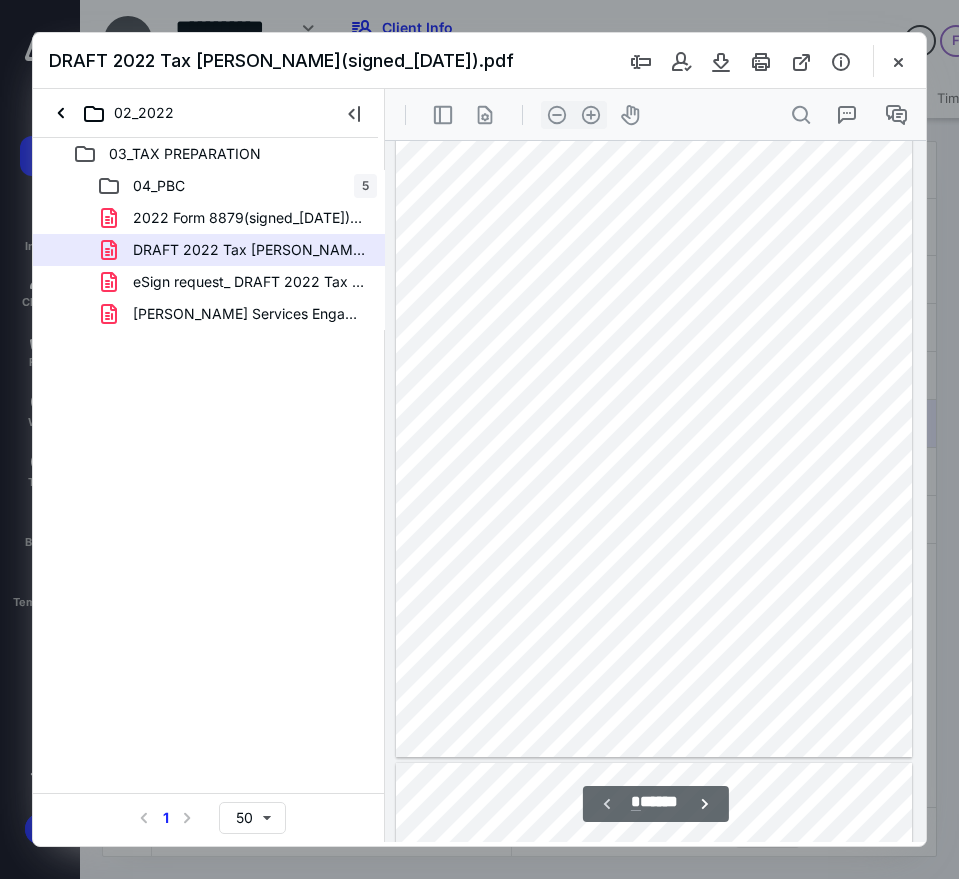 click at bounding box center [654, 423] 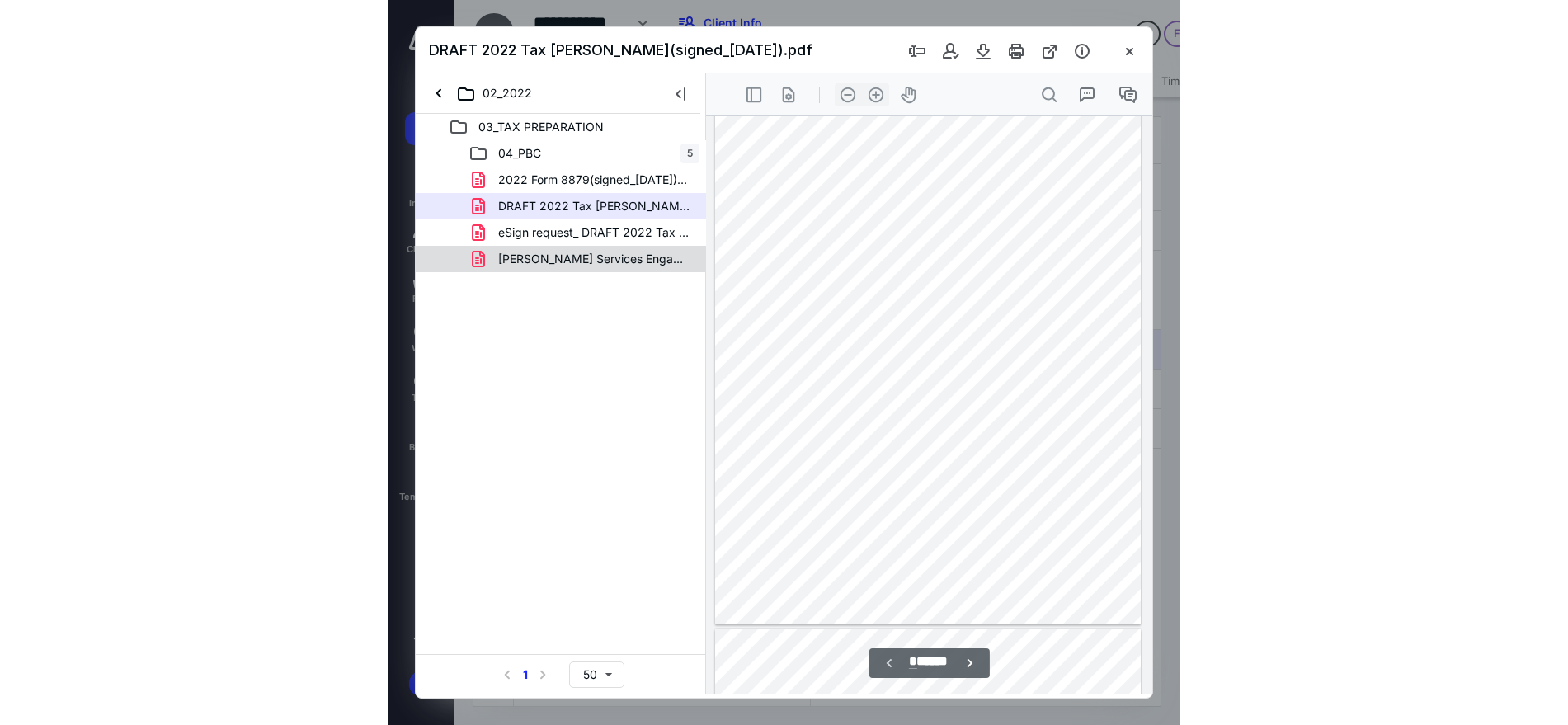 scroll, scrollTop: 0, scrollLeft: 0, axis: both 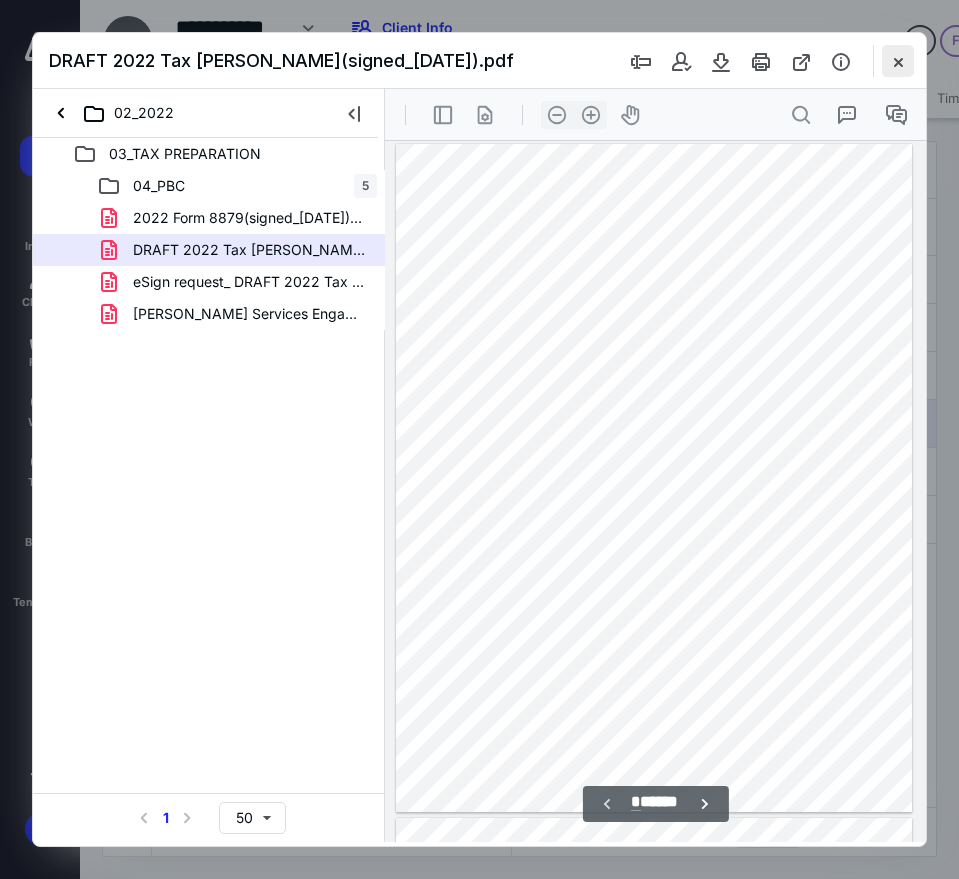click at bounding box center [898, 61] 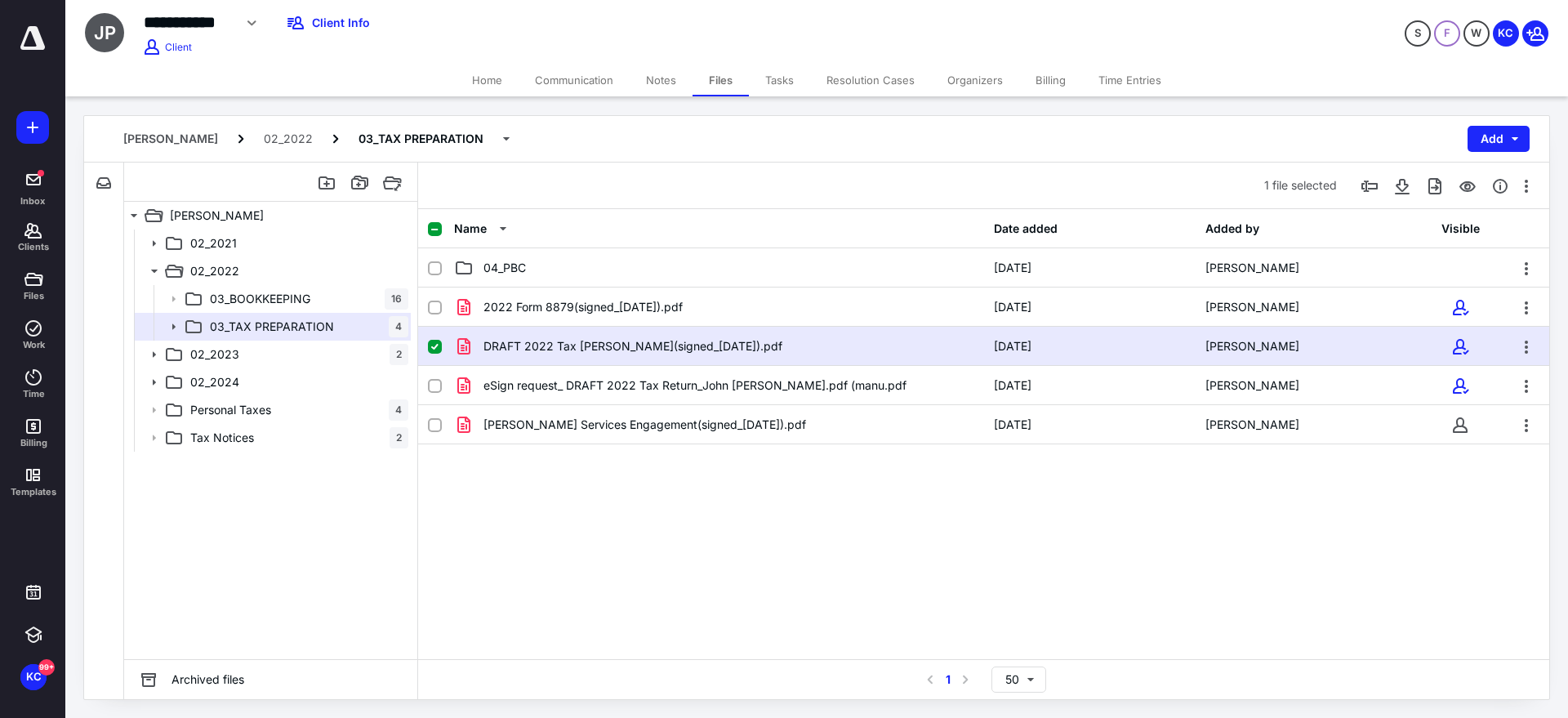click on "Tasks" at bounding box center [779, 80] 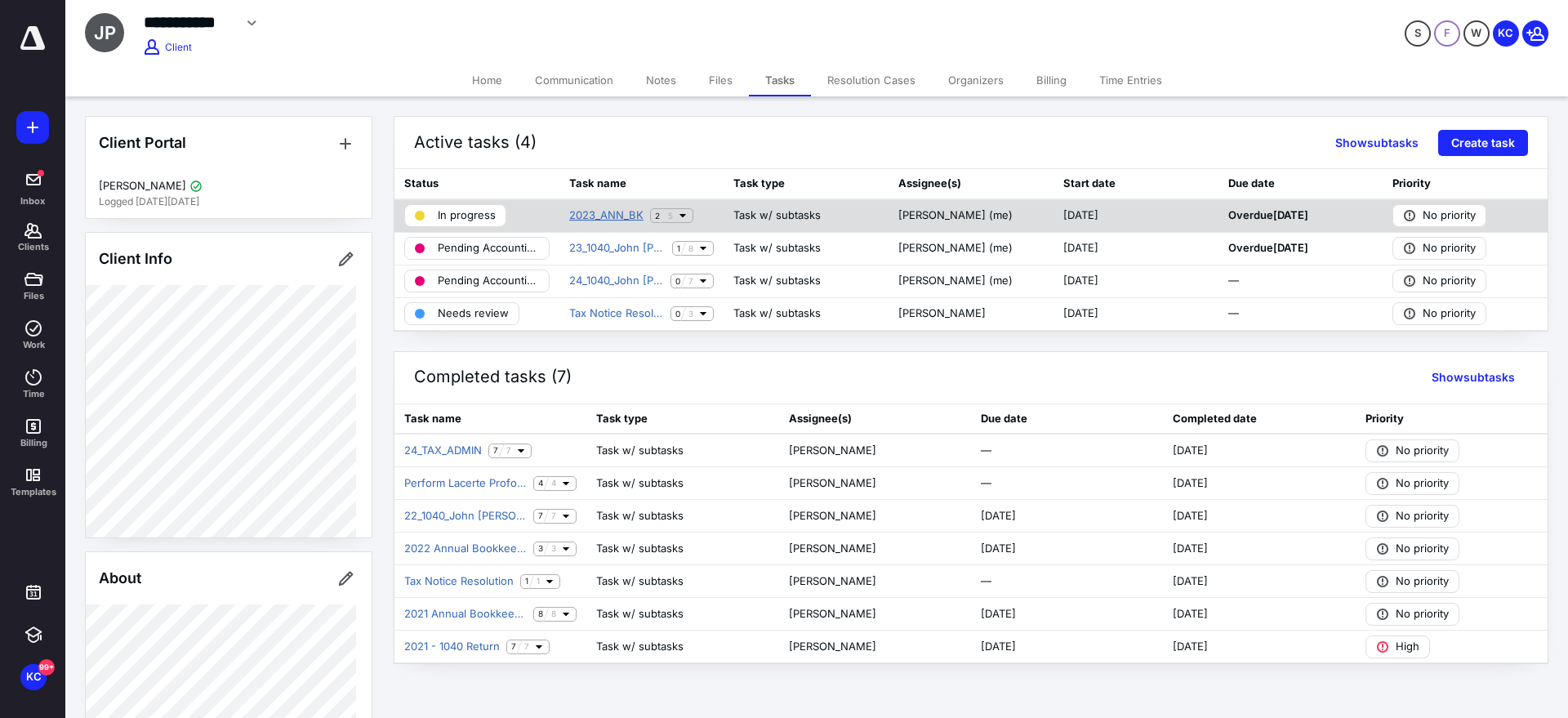 click on "2023_ANN_BK" at bounding box center [606, 216] 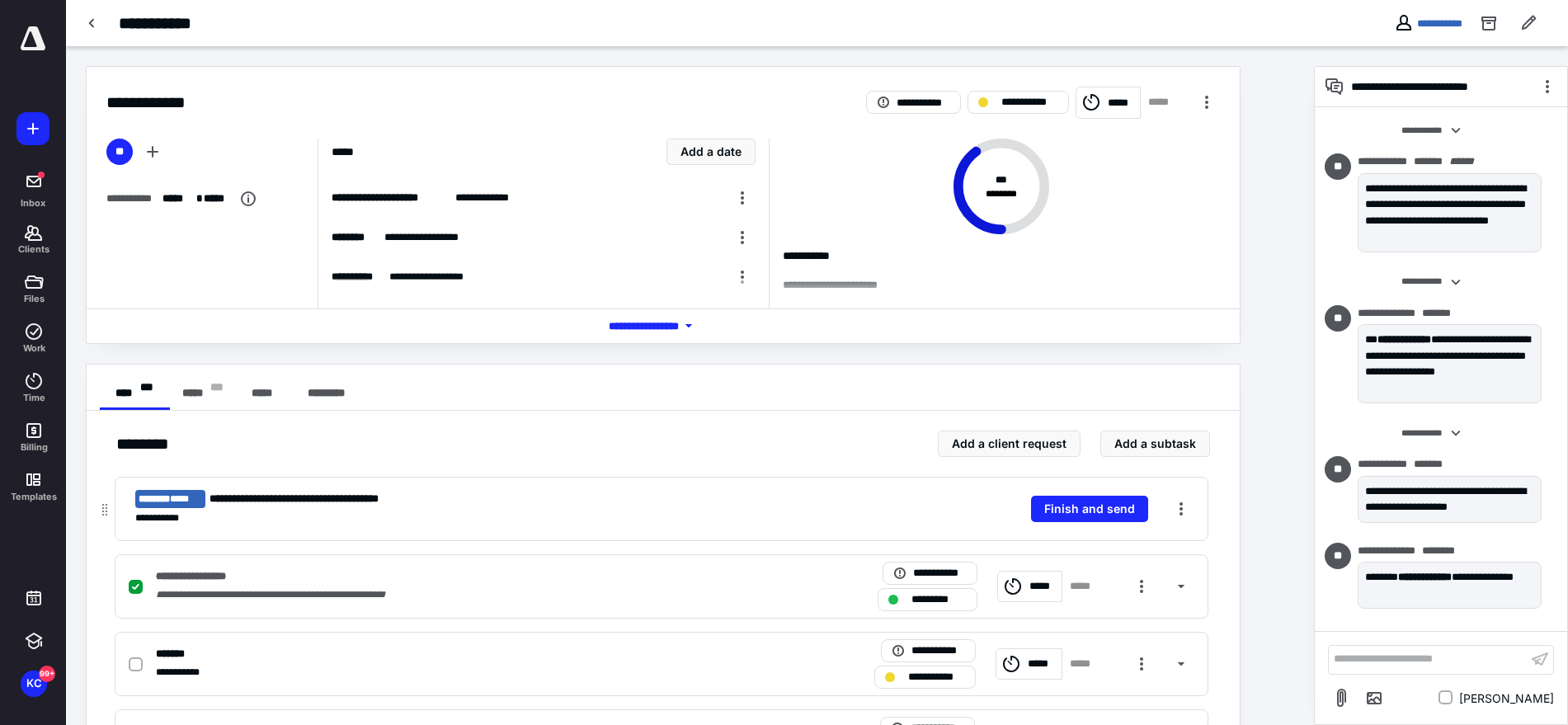 scroll, scrollTop: 4246, scrollLeft: 0, axis: vertical 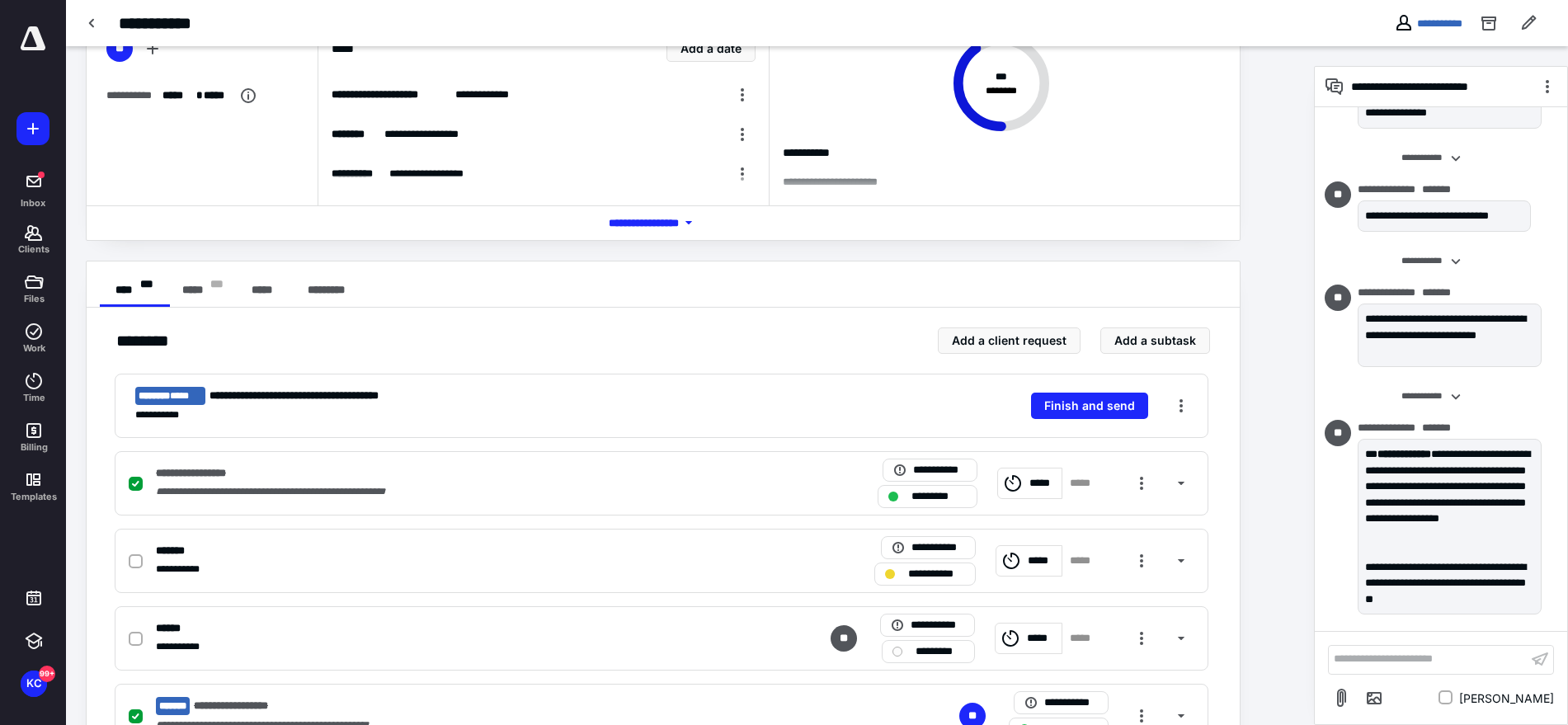click on "**********" at bounding box center (1428, 659) 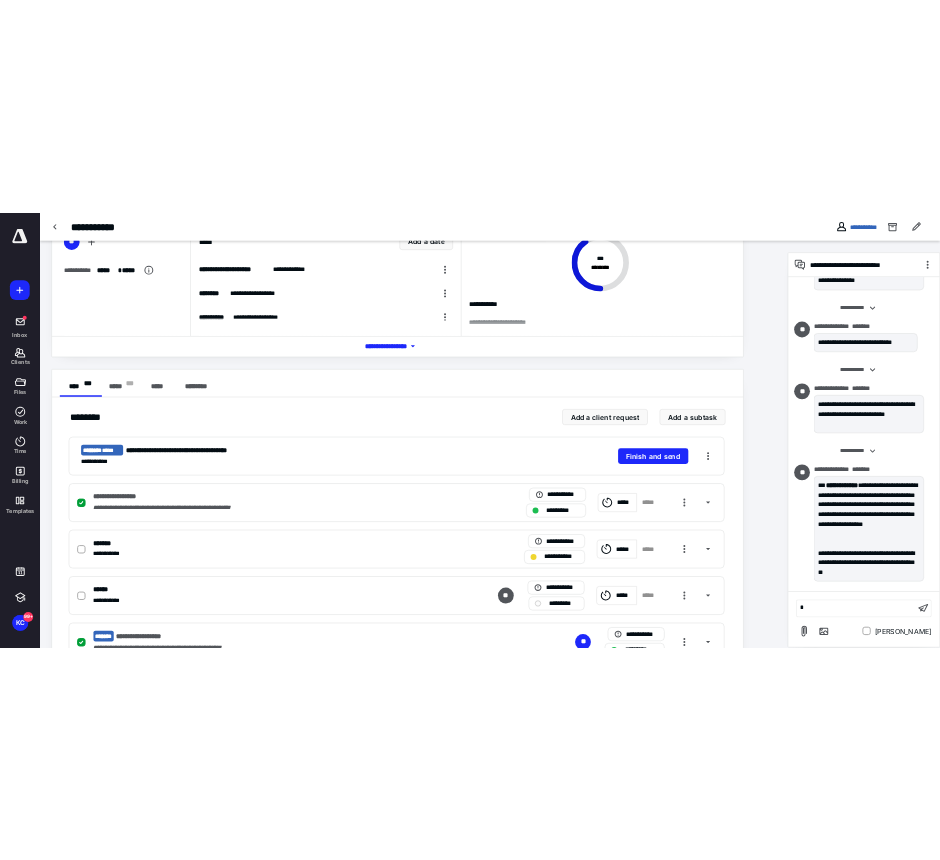 scroll, scrollTop: 202, scrollLeft: 0, axis: vertical 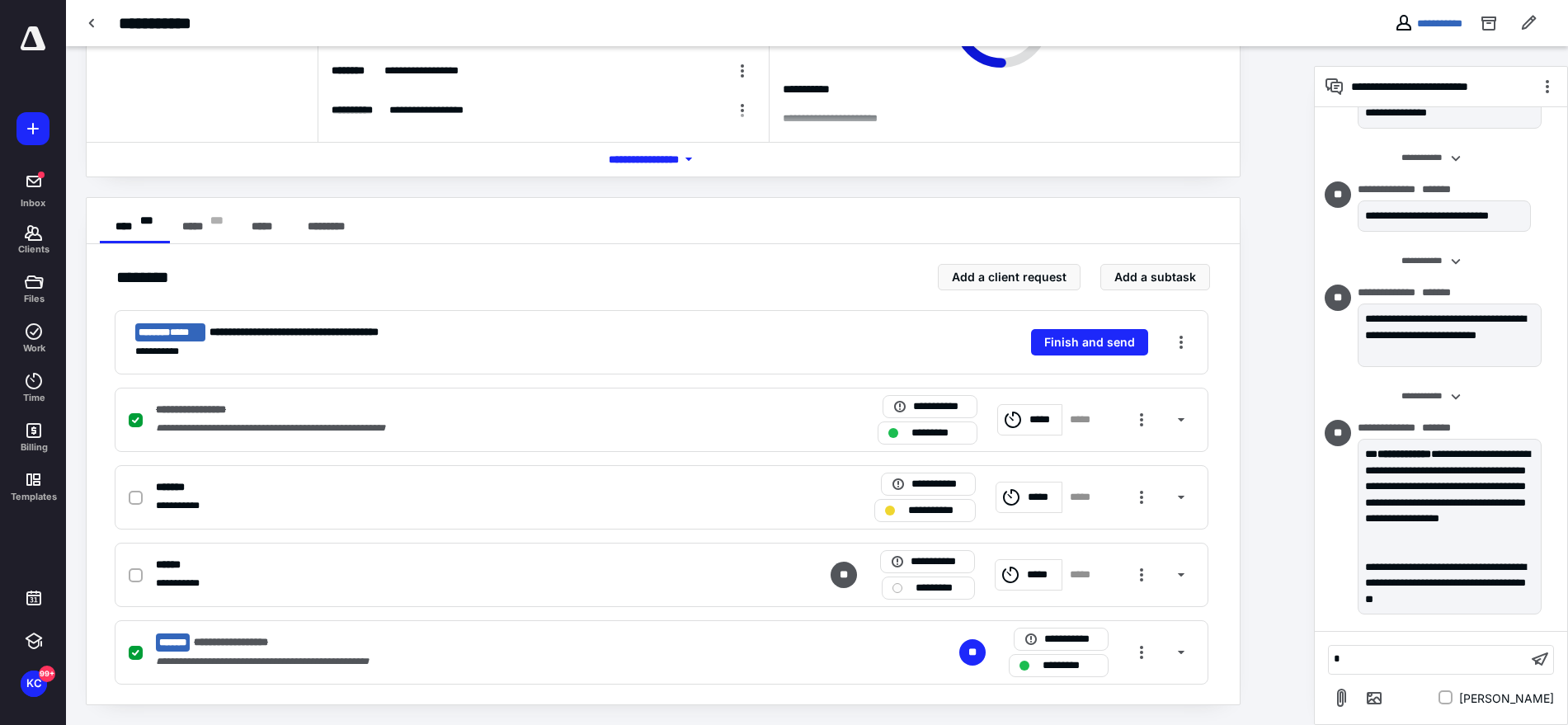 type 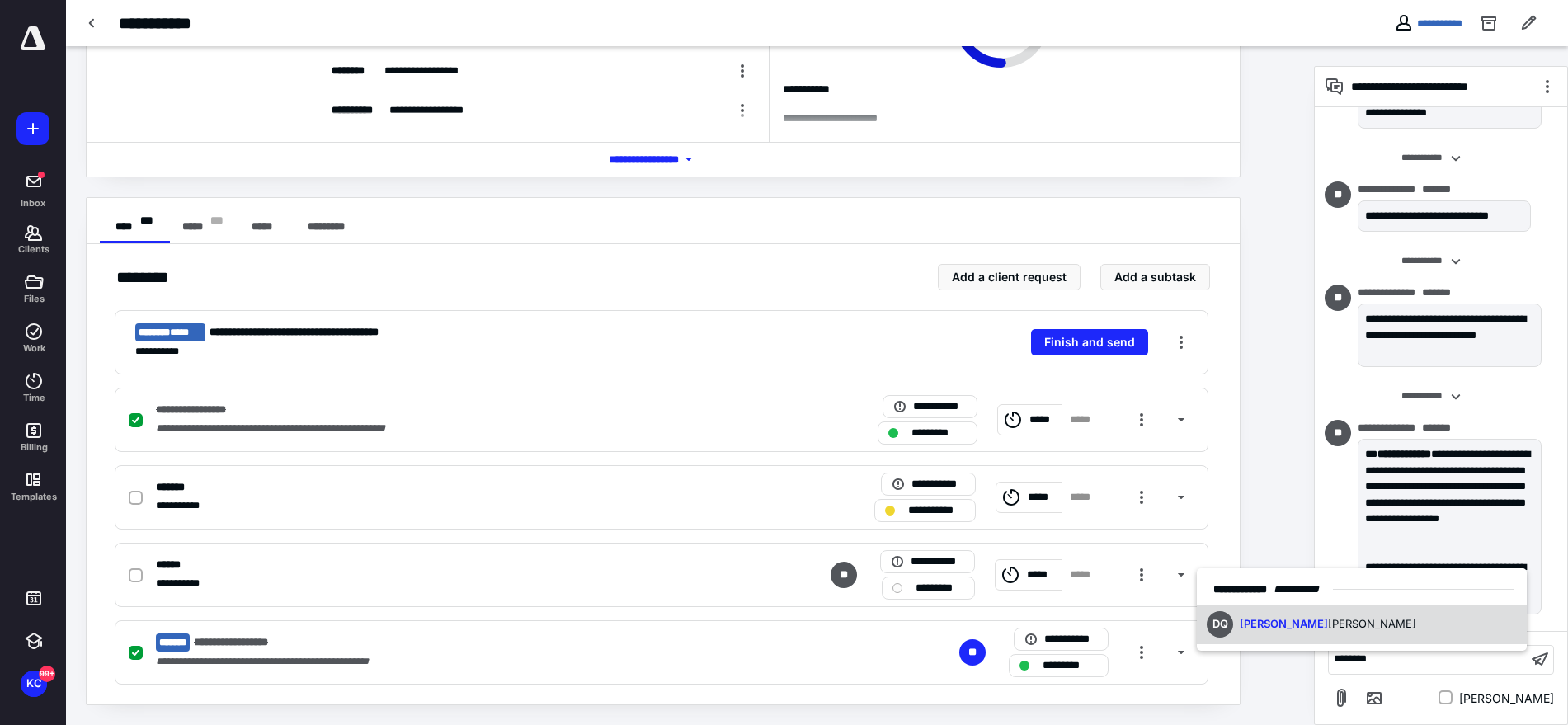 click on "DQ [PERSON_NAME]" at bounding box center (1362, 624) 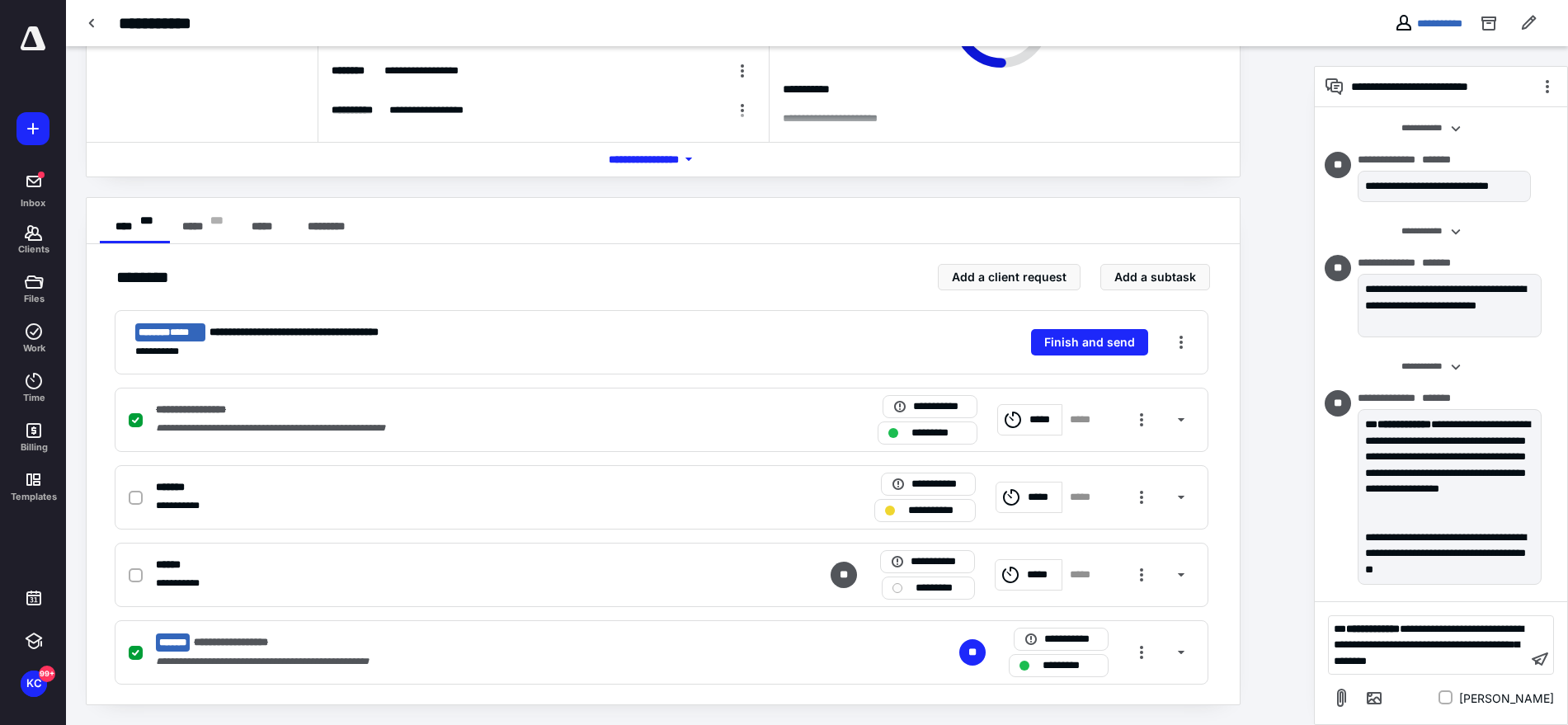 click on "**********" at bounding box center (1429, 645) 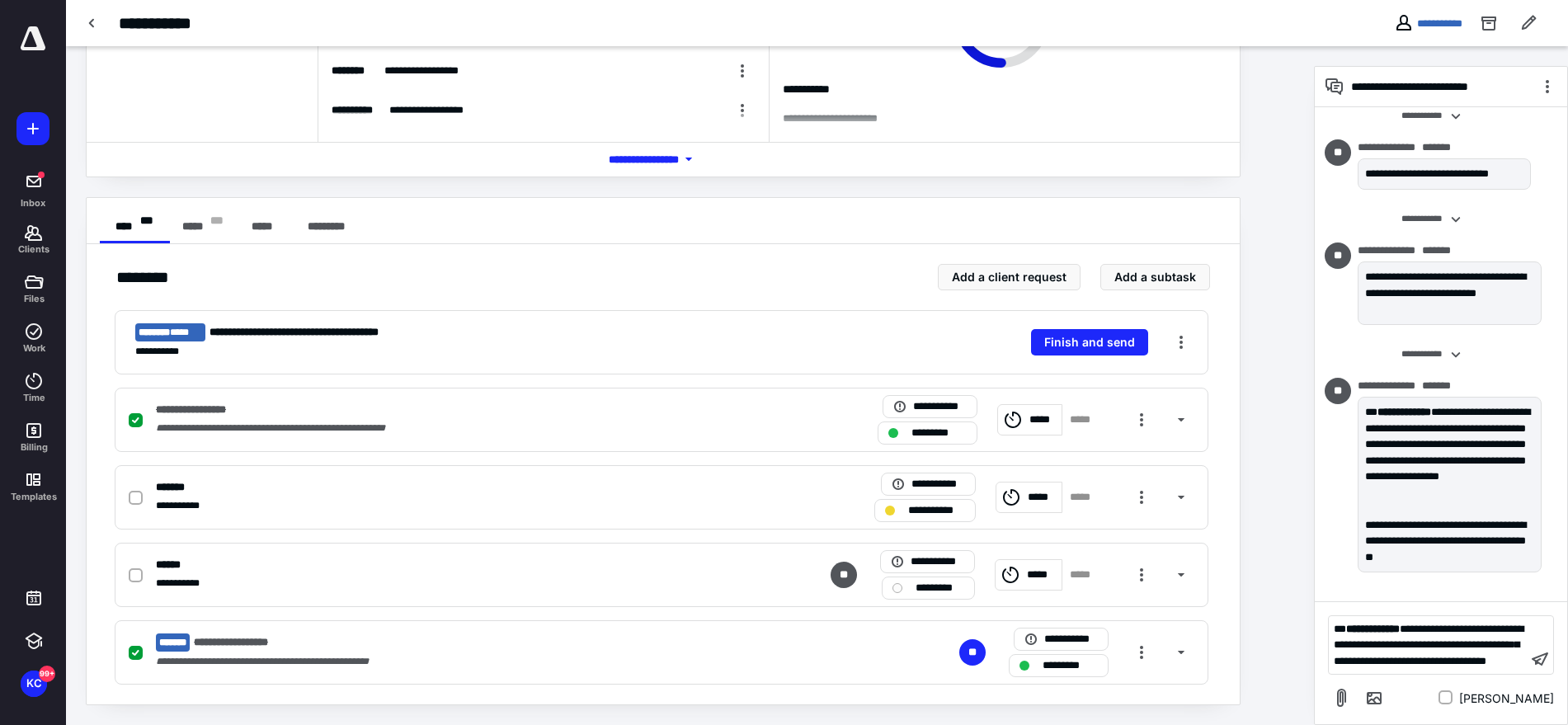 click on "**********" at bounding box center [1428, 645] 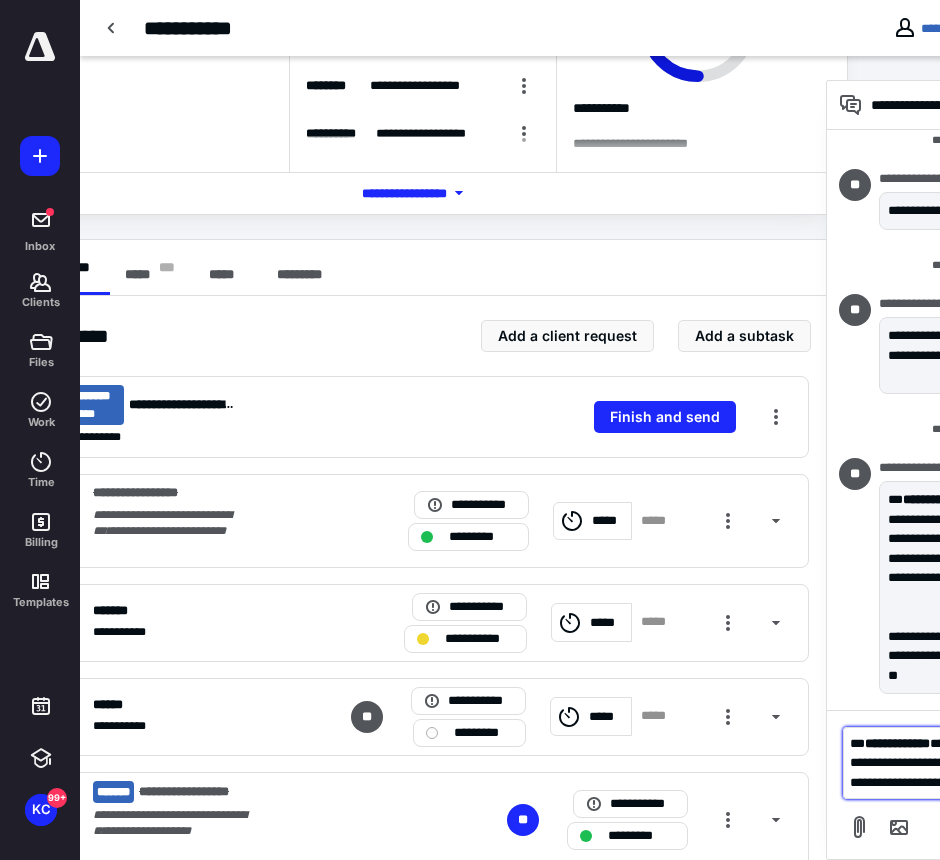 scroll, scrollTop: 202, scrollLeft: 290, axis: both 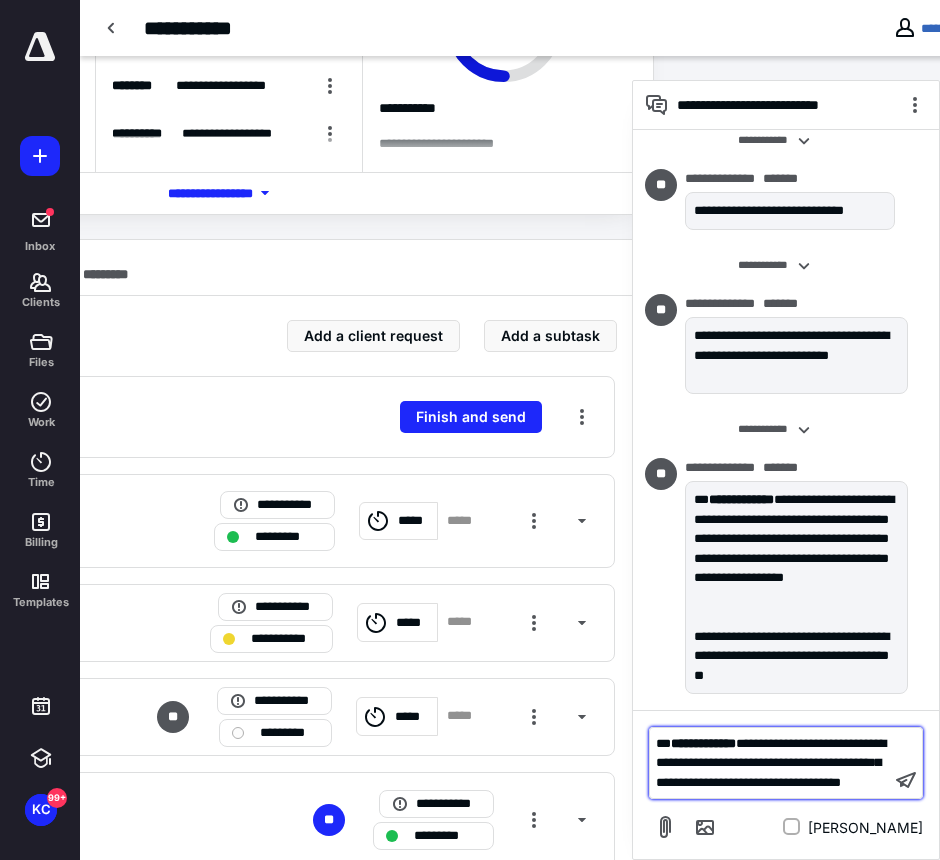 click on "**********" at bounding box center [770, 763] 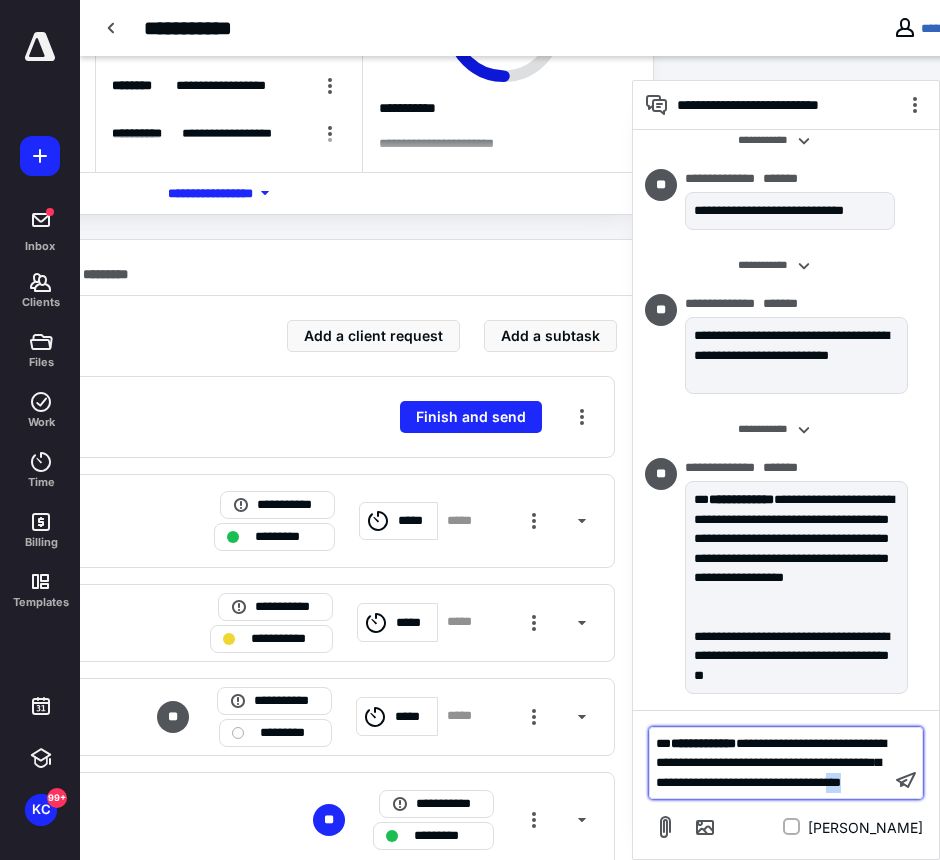 click on "**********" at bounding box center (770, 763) 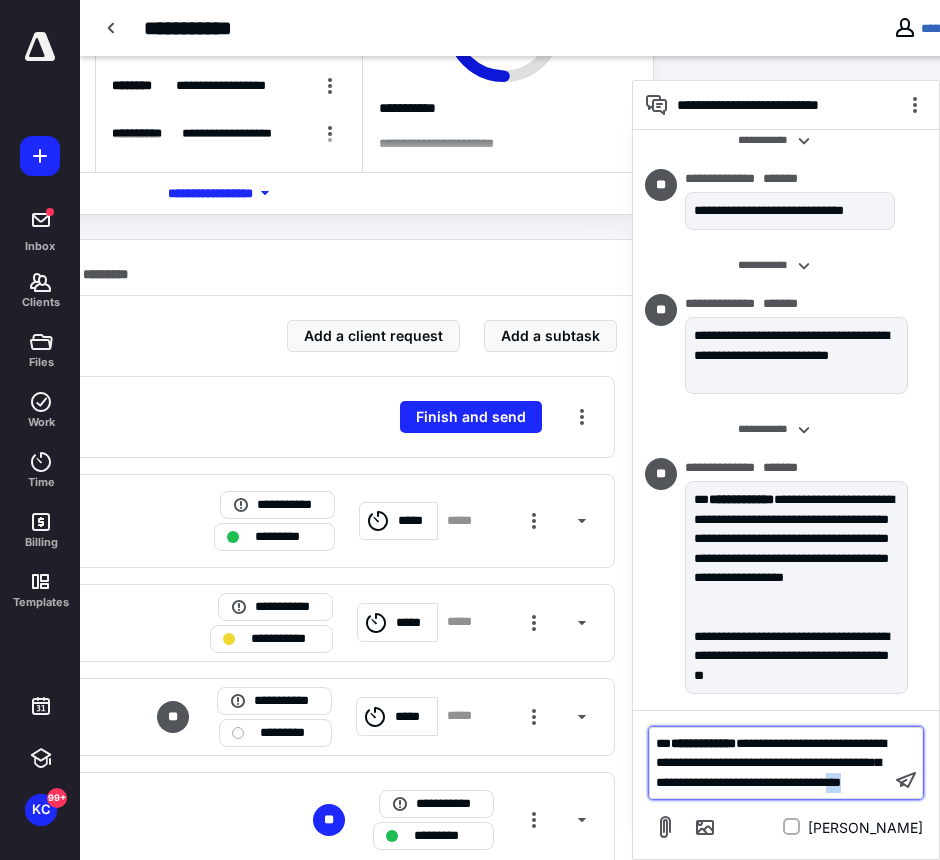 click on "**********" at bounding box center [770, 763] 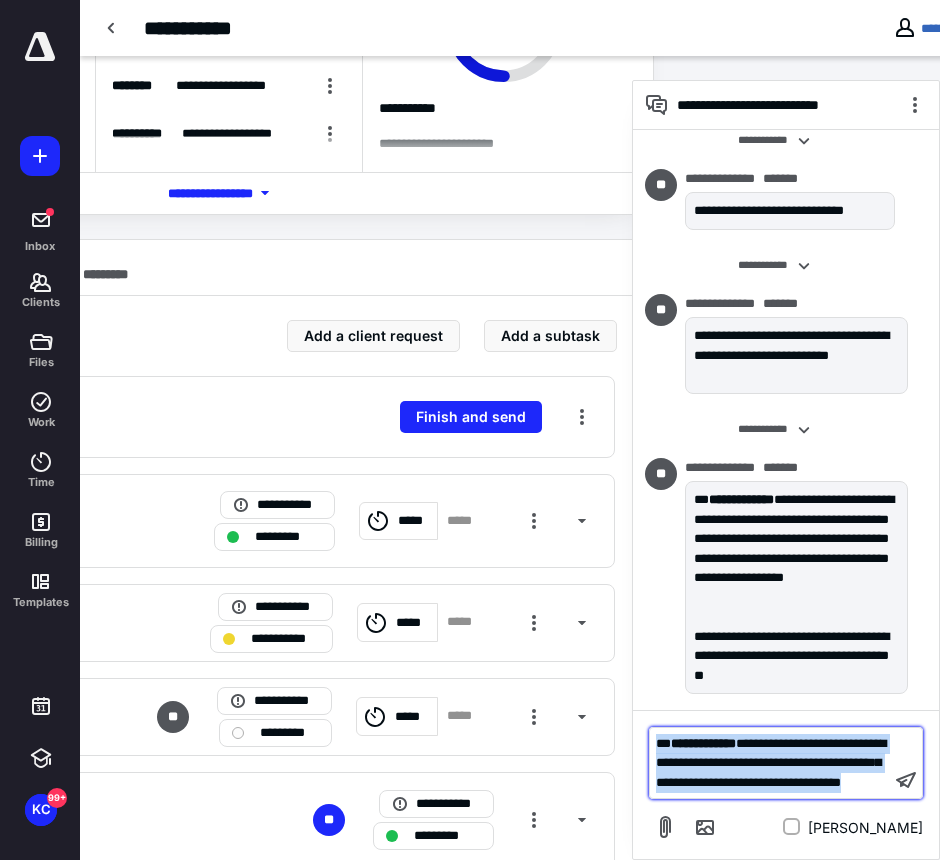 drag, startPoint x: 793, startPoint y: 801, endPoint x: 647, endPoint y: 718, distance: 167.94344 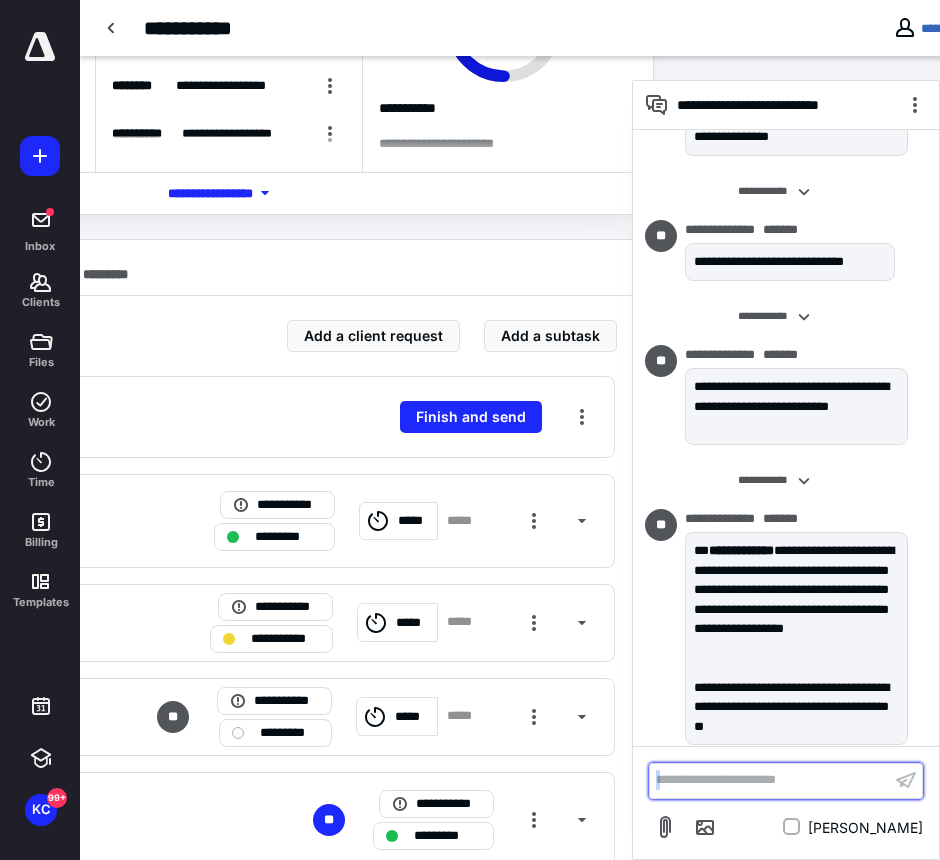 scroll, scrollTop: 259, scrollLeft: 290, axis: both 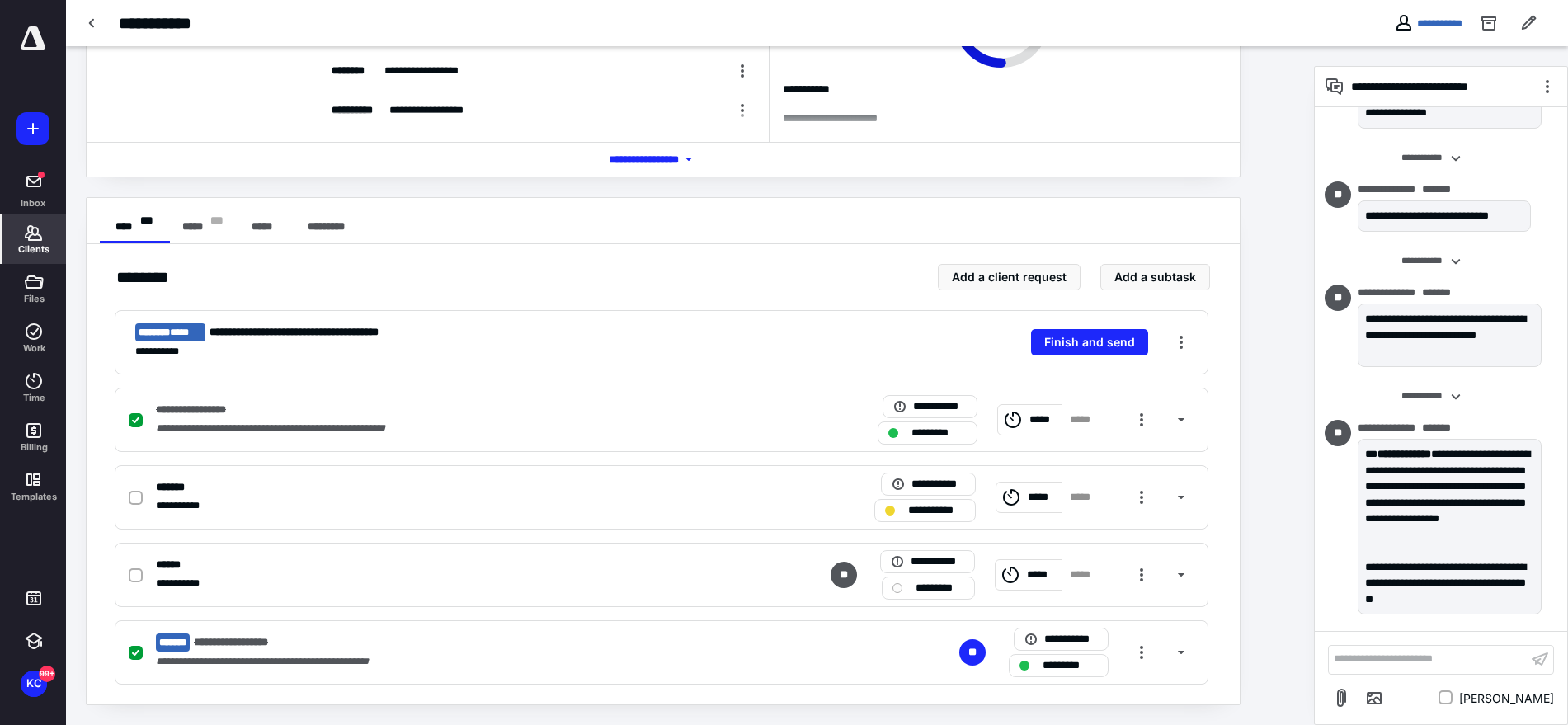 click on "Clients" at bounding box center [34, 239] 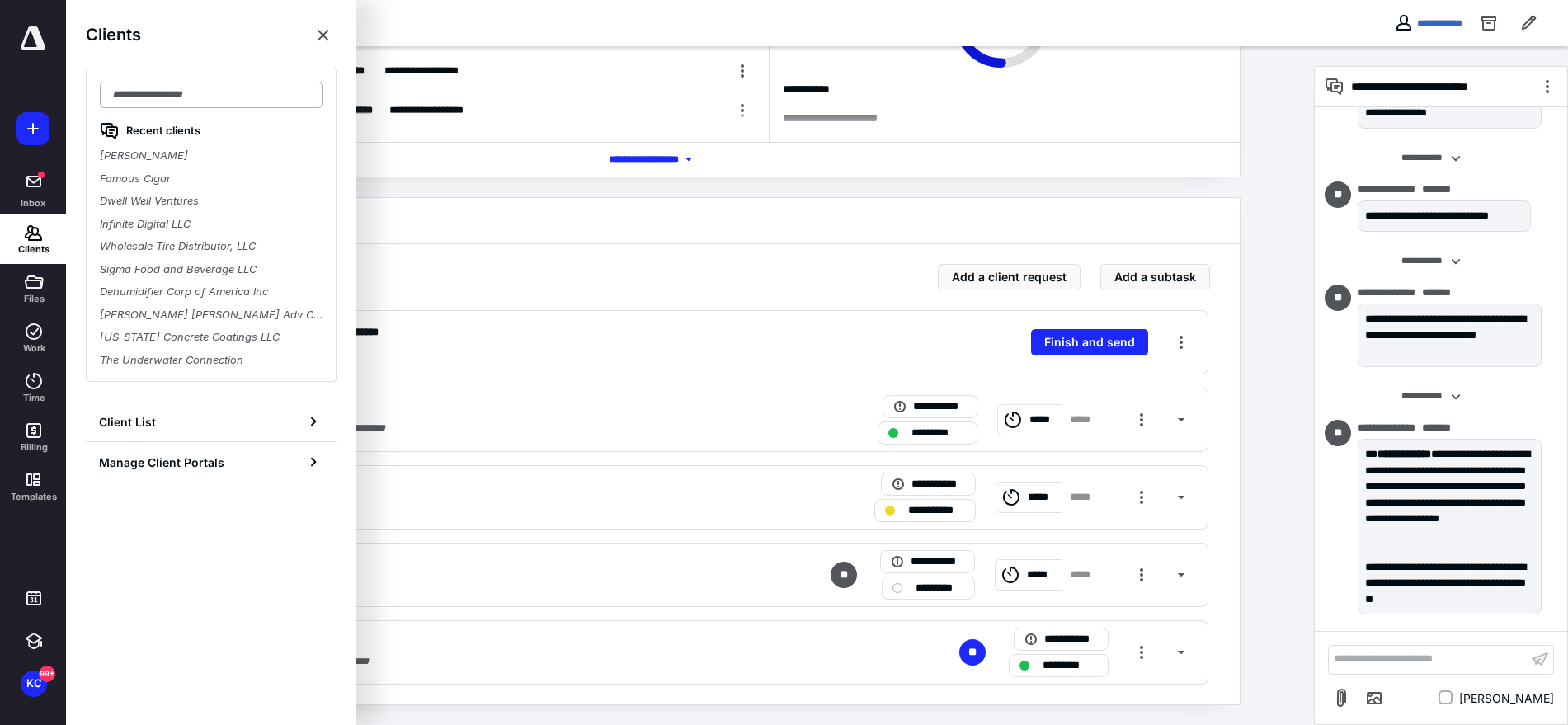 click at bounding box center (211, 95) 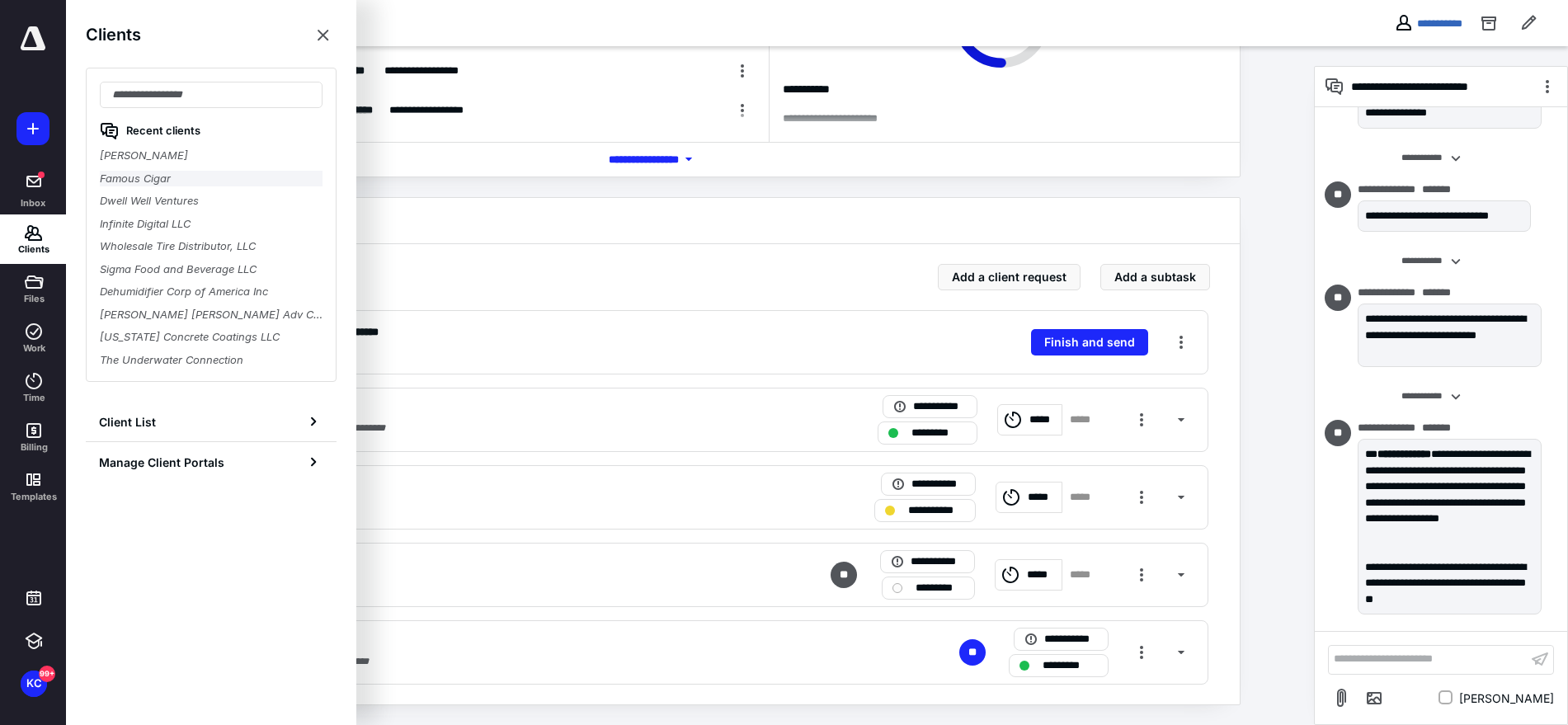 click on "Famous Cigar" at bounding box center (211, 179) 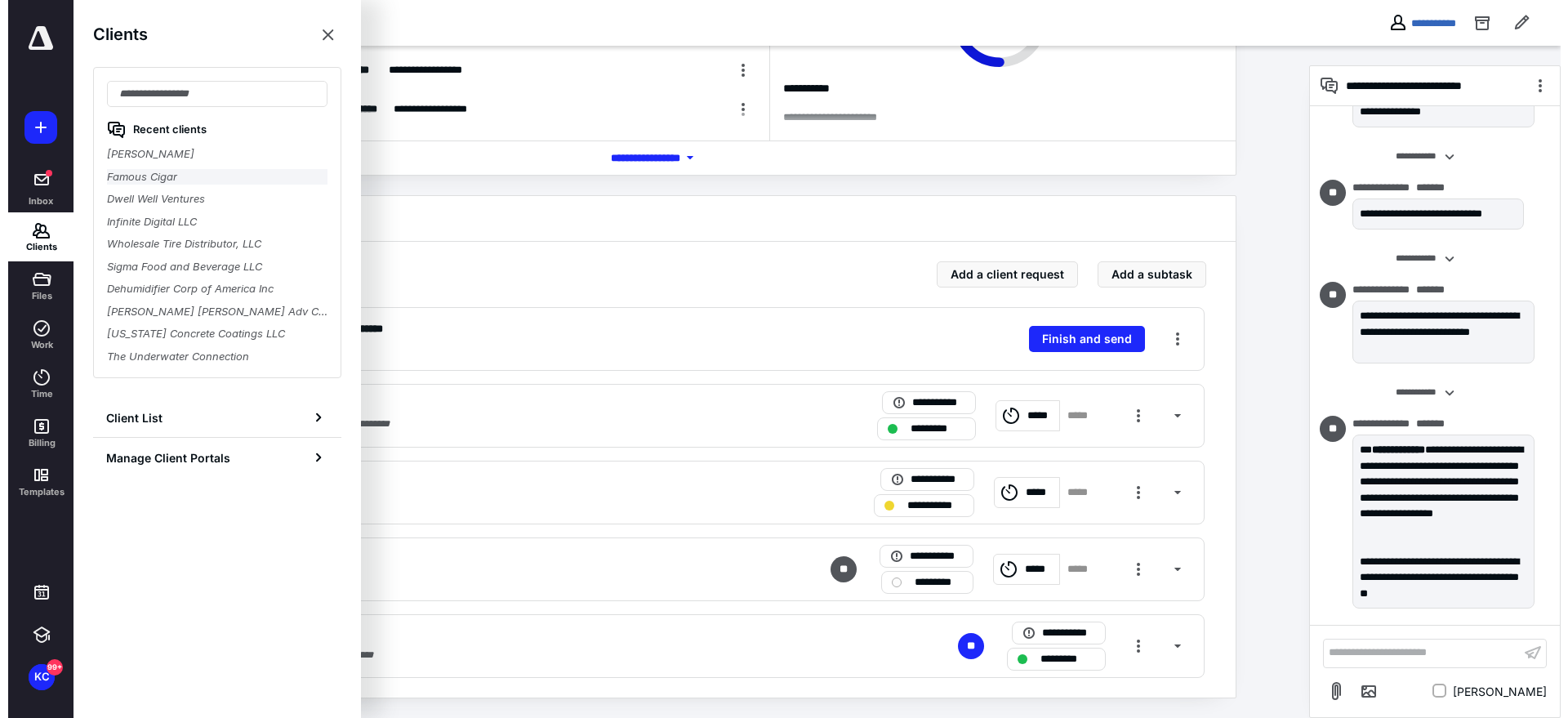 scroll, scrollTop: 0, scrollLeft: 0, axis: both 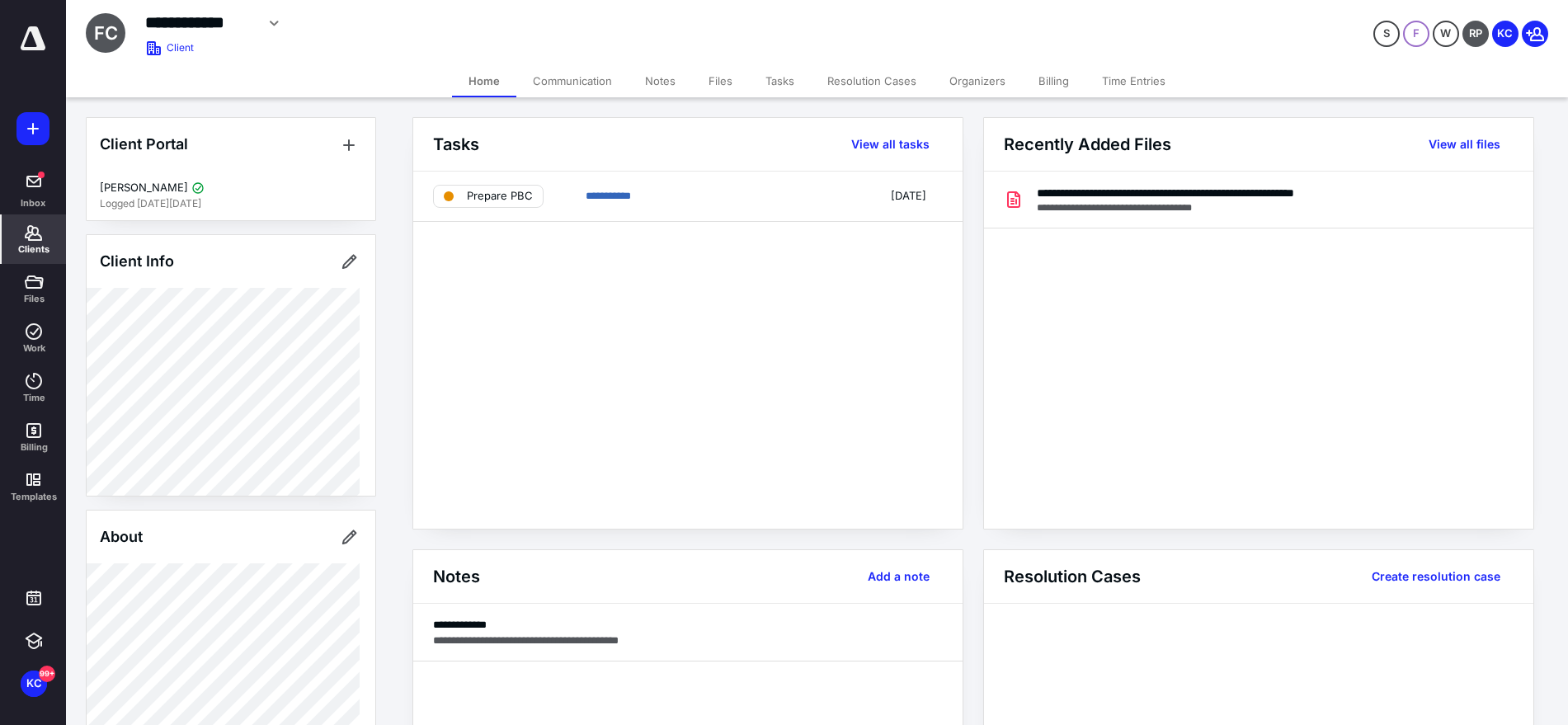 click on "Files" at bounding box center [720, 81] 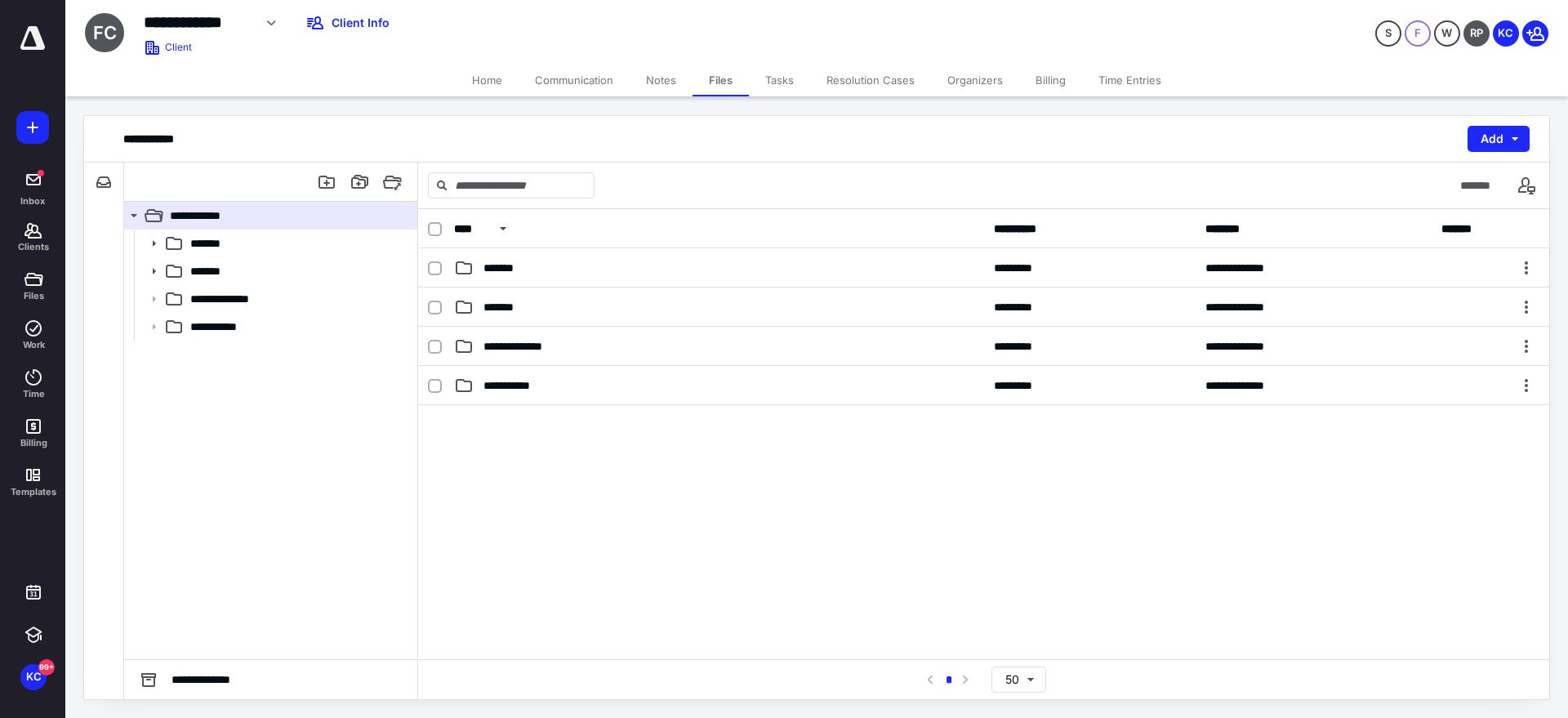 click on "Tasks" at bounding box center [779, 80] 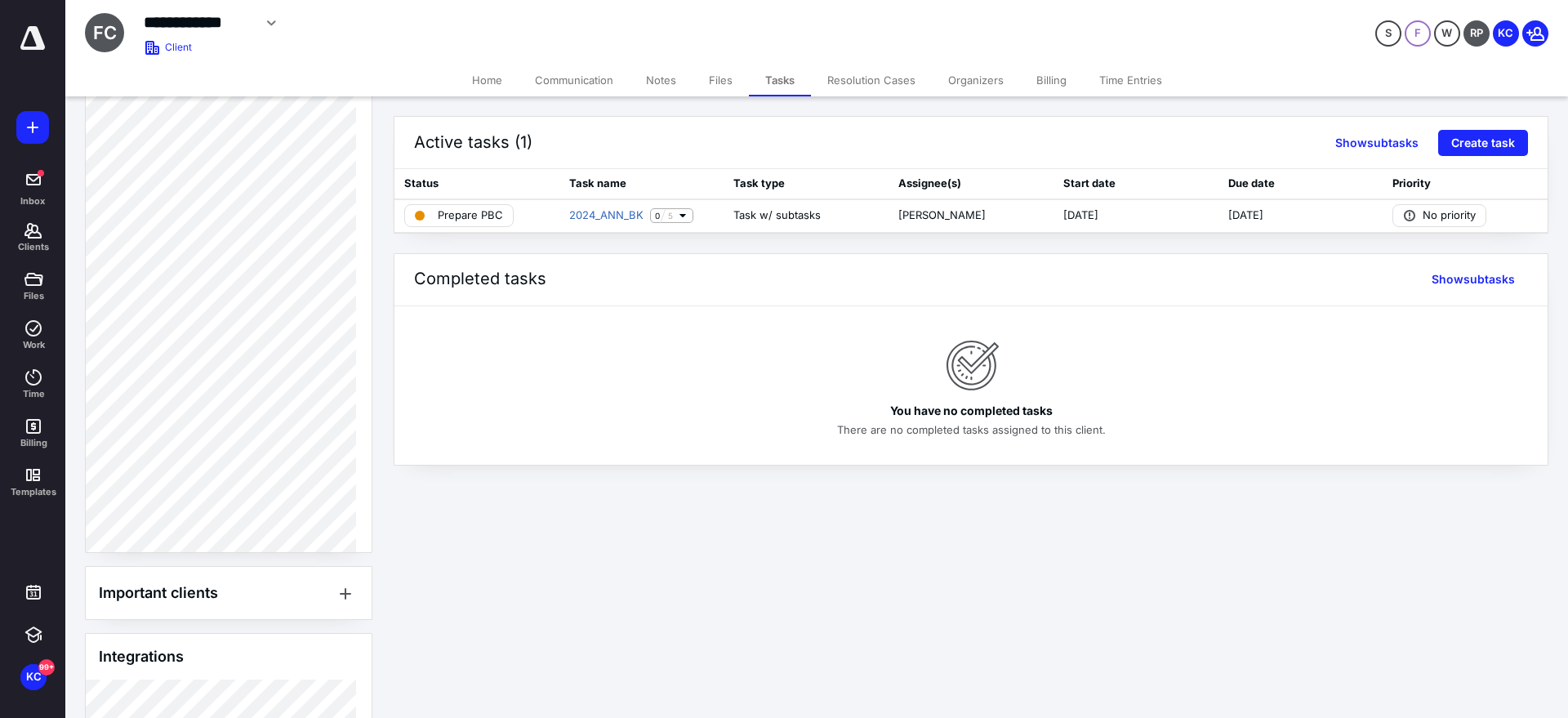 scroll, scrollTop: 511, scrollLeft: 0, axis: vertical 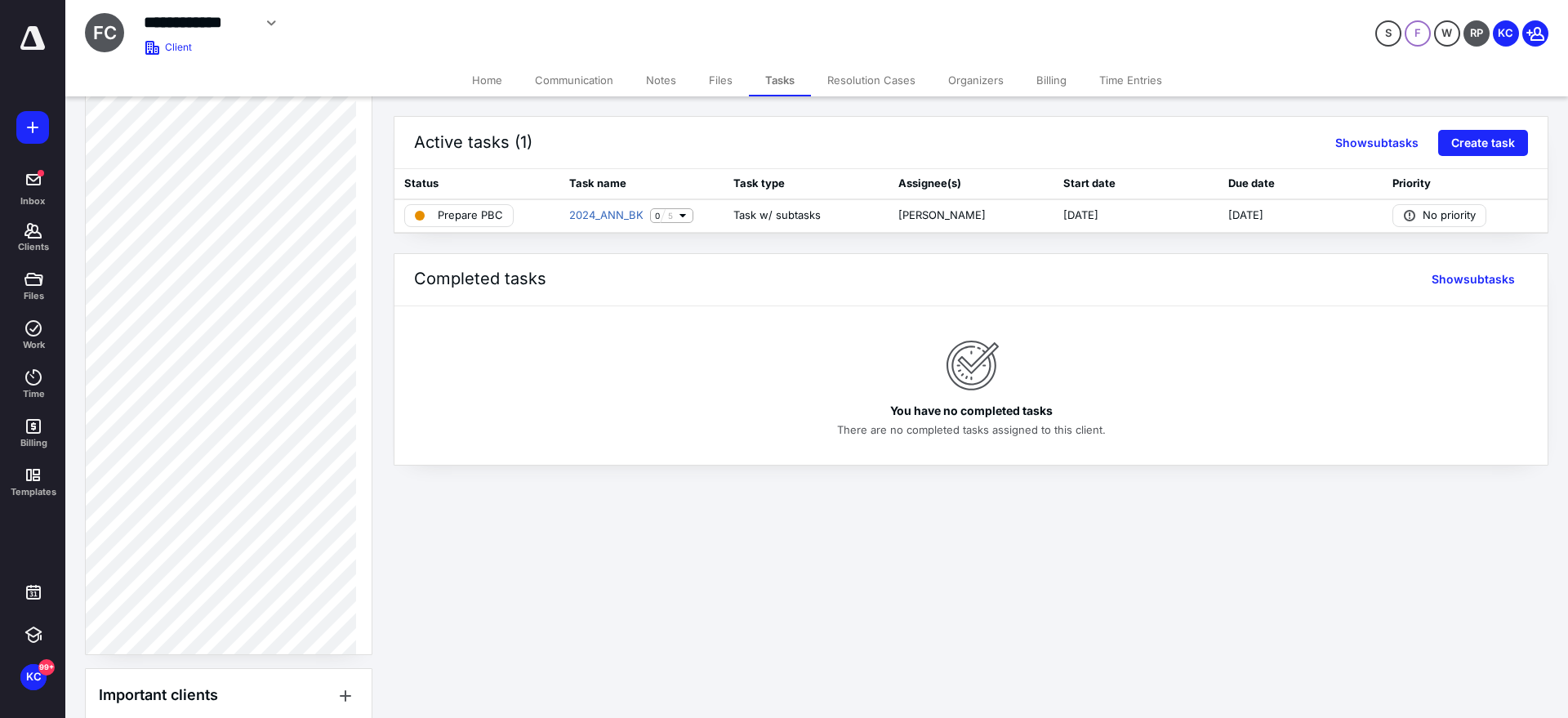 click on "Tasks" at bounding box center (780, 80) 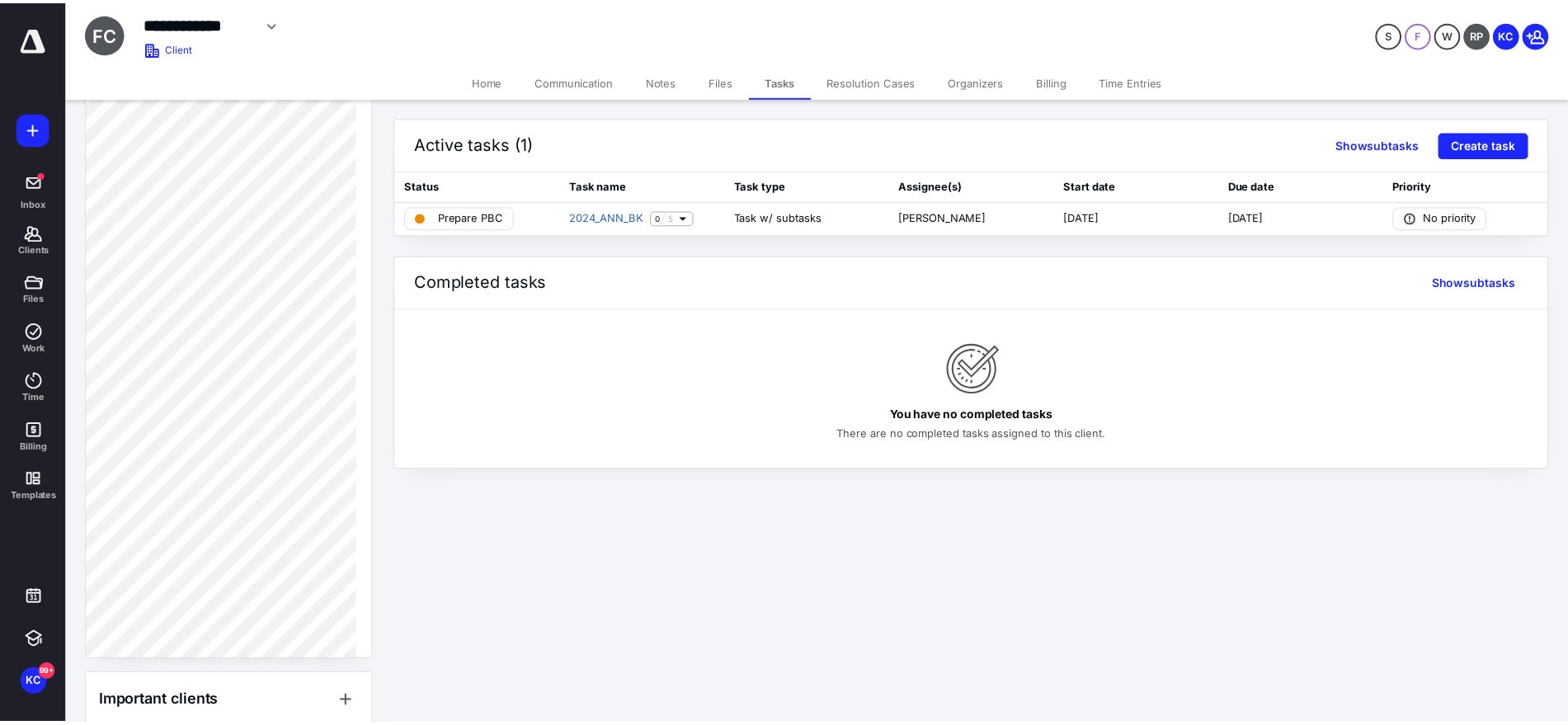 scroll, scrollTop: 309, scrollLeft: 0, axis: vertical 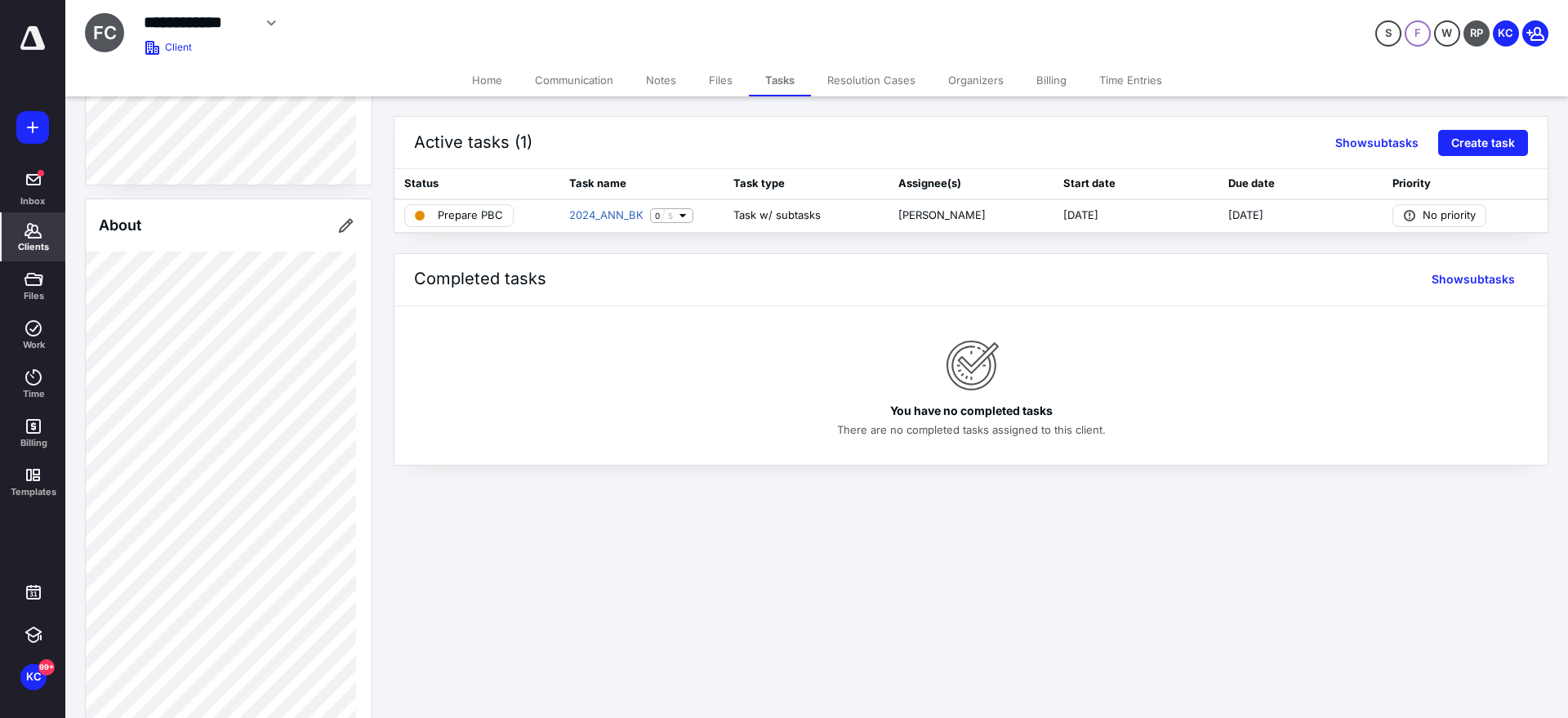 click 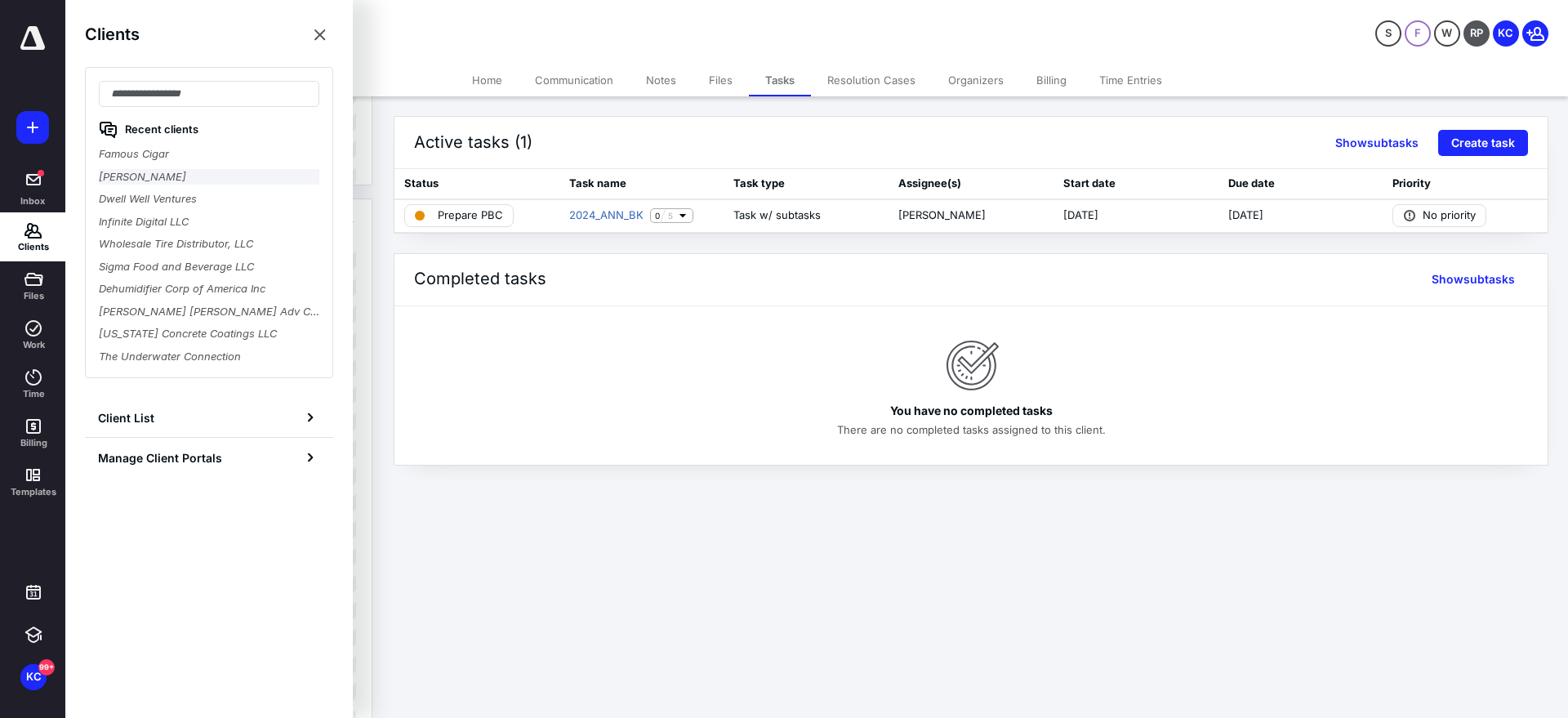click on "[PERSON_NAME]" at bounding box center (209, 177) 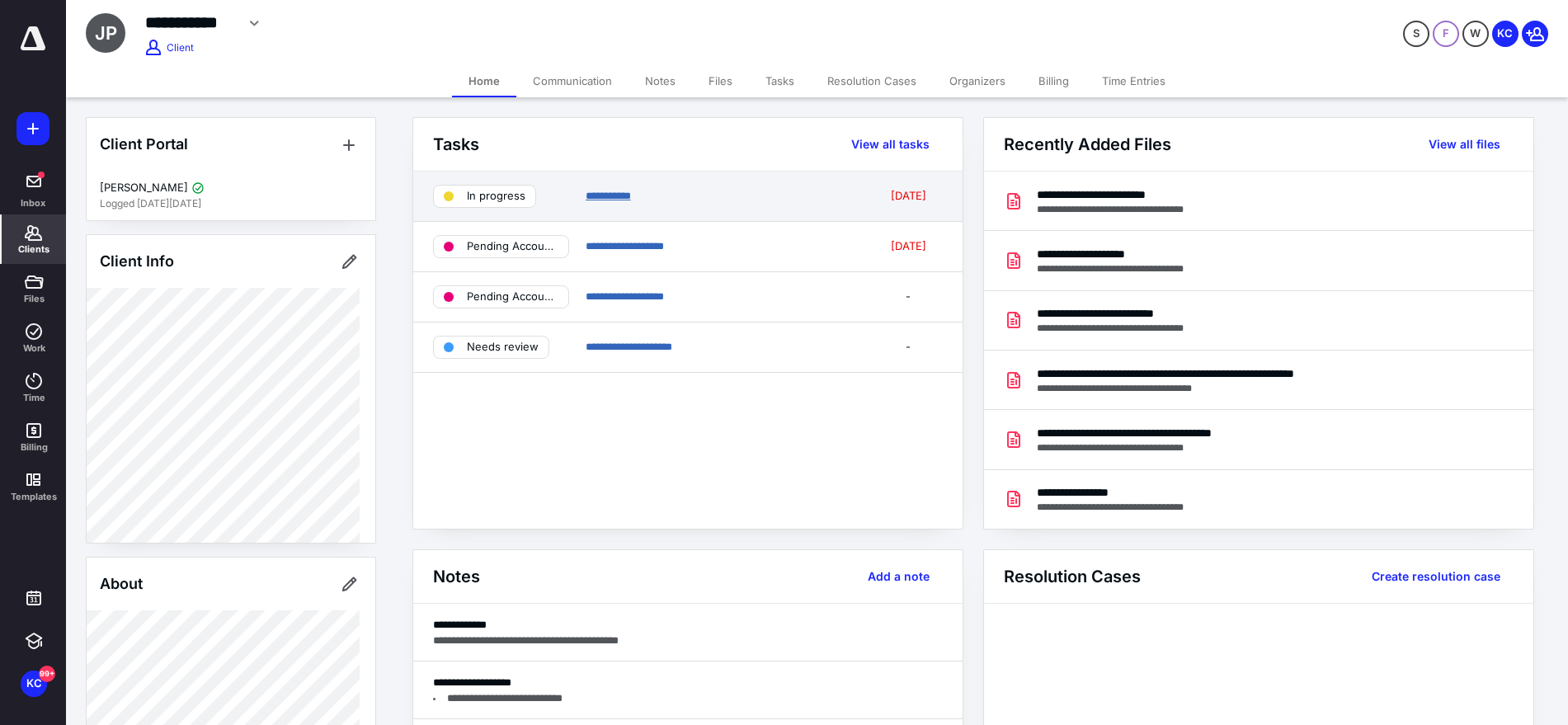 click on "**********" at bounding box center [608, 195] 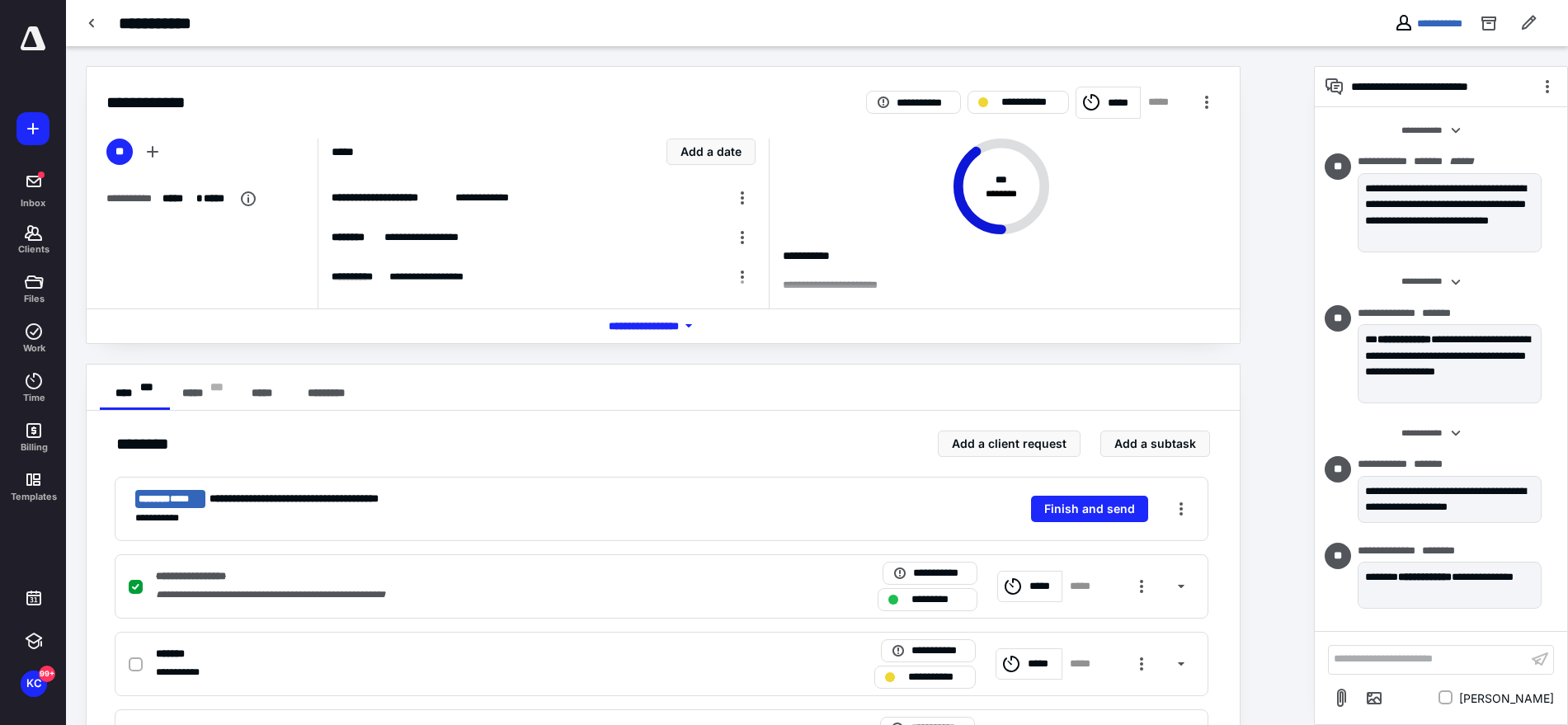 scroll, scrollTop: 4246, scrollLeft: 0, axis: vertical 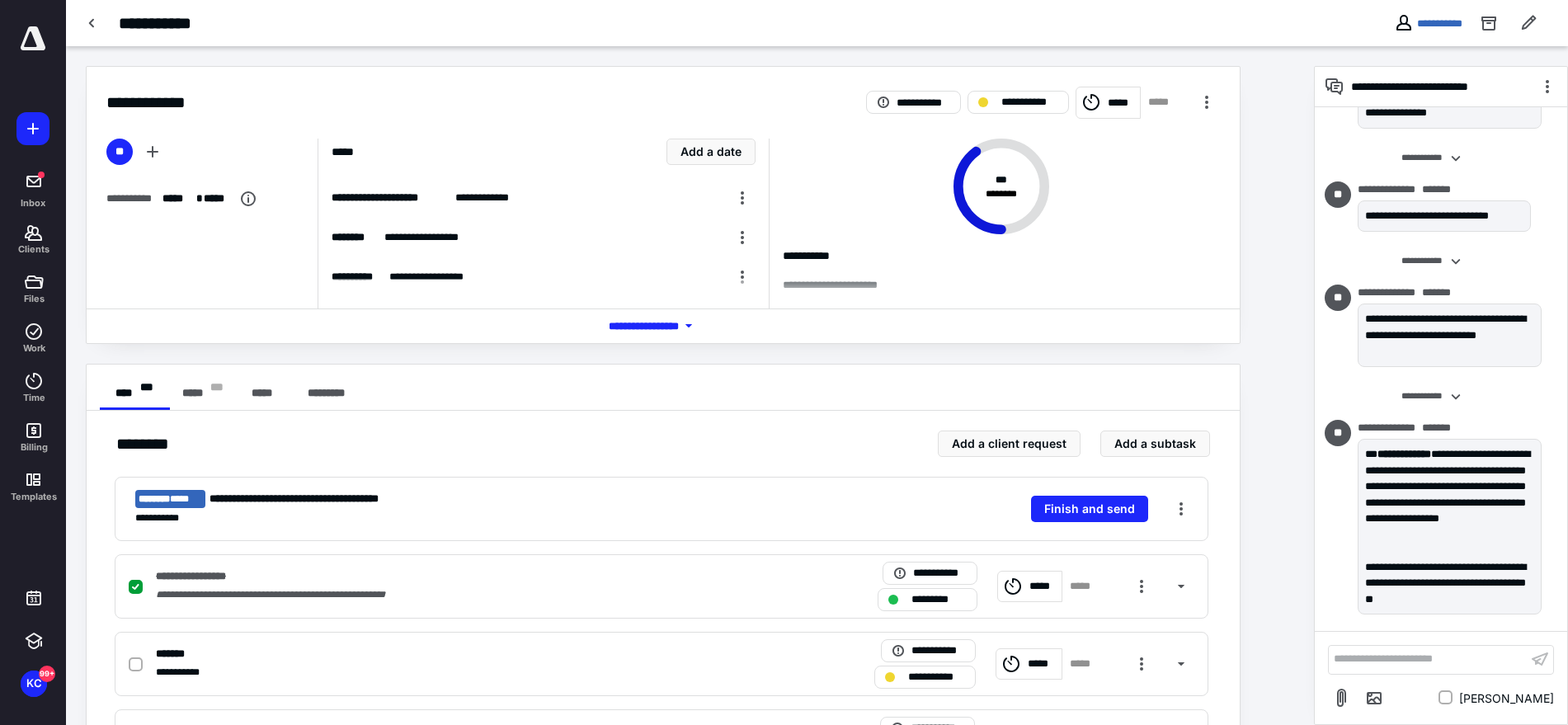 click on "**********" at bounding box center (1428, 659) 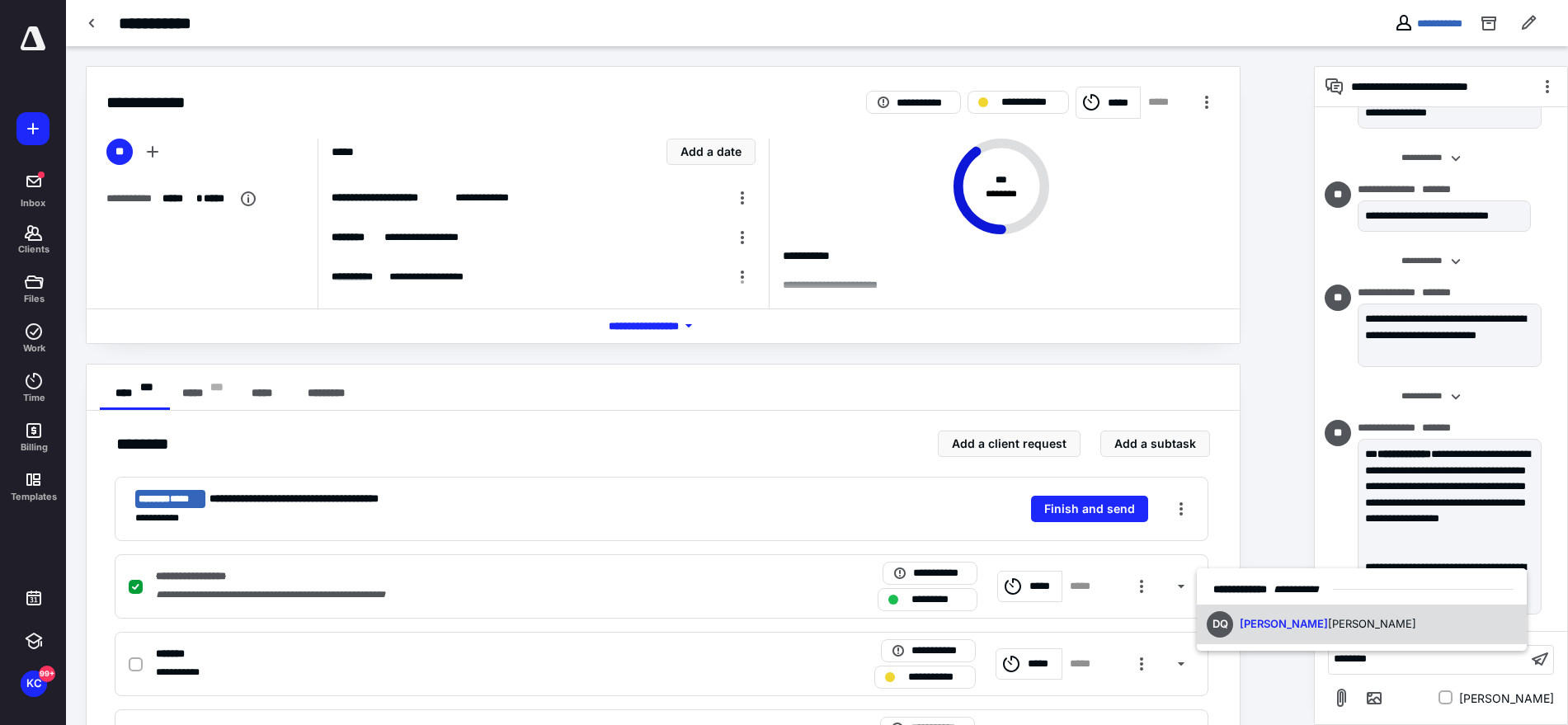 click on "DQ [PERSON_NAME]" at bounding box center (1362, 624) 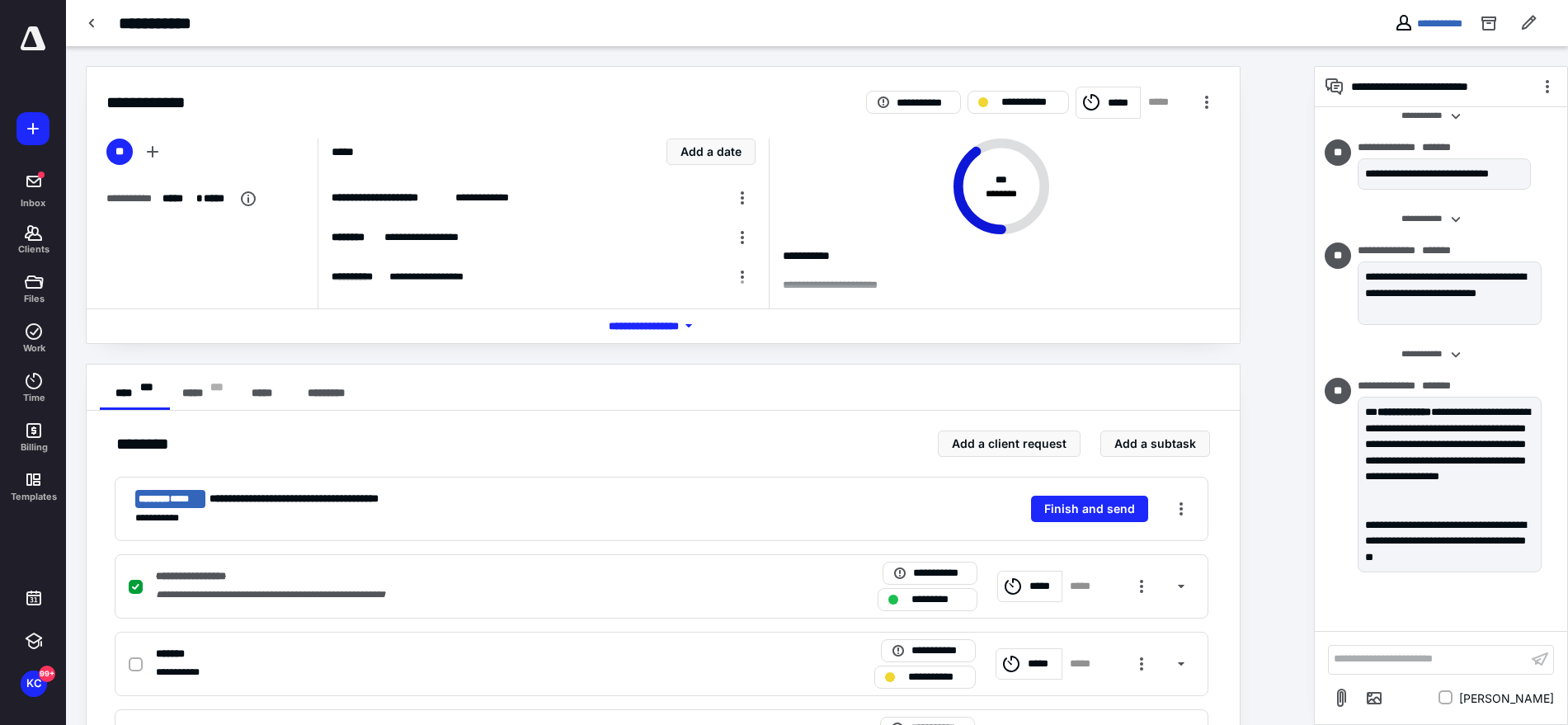 scroll, scrollTop: 4398, scrollLeft: 0, axis: vertical 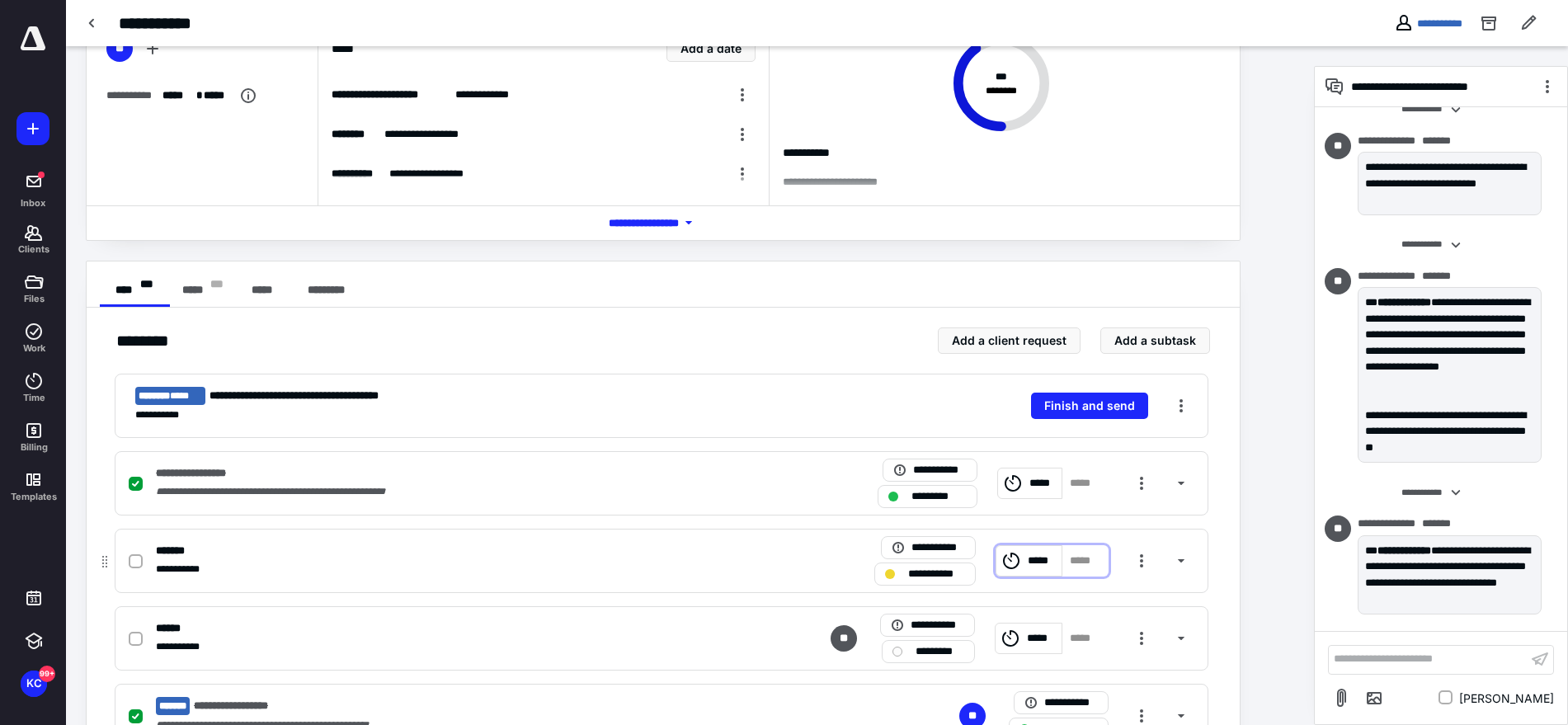 click on "*****" at bounding box center (1042, 561) 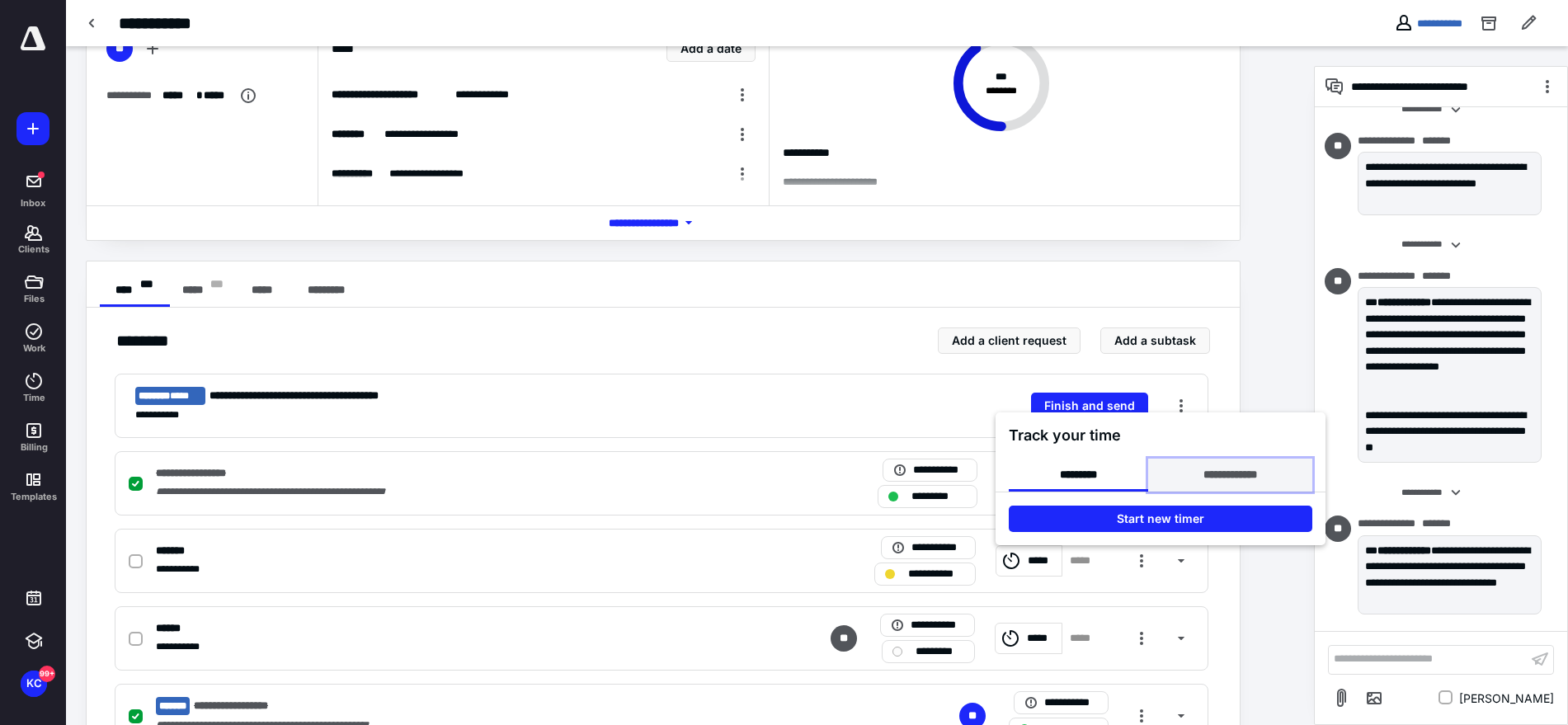 click on "**********" at bounding box center [1230, 475] 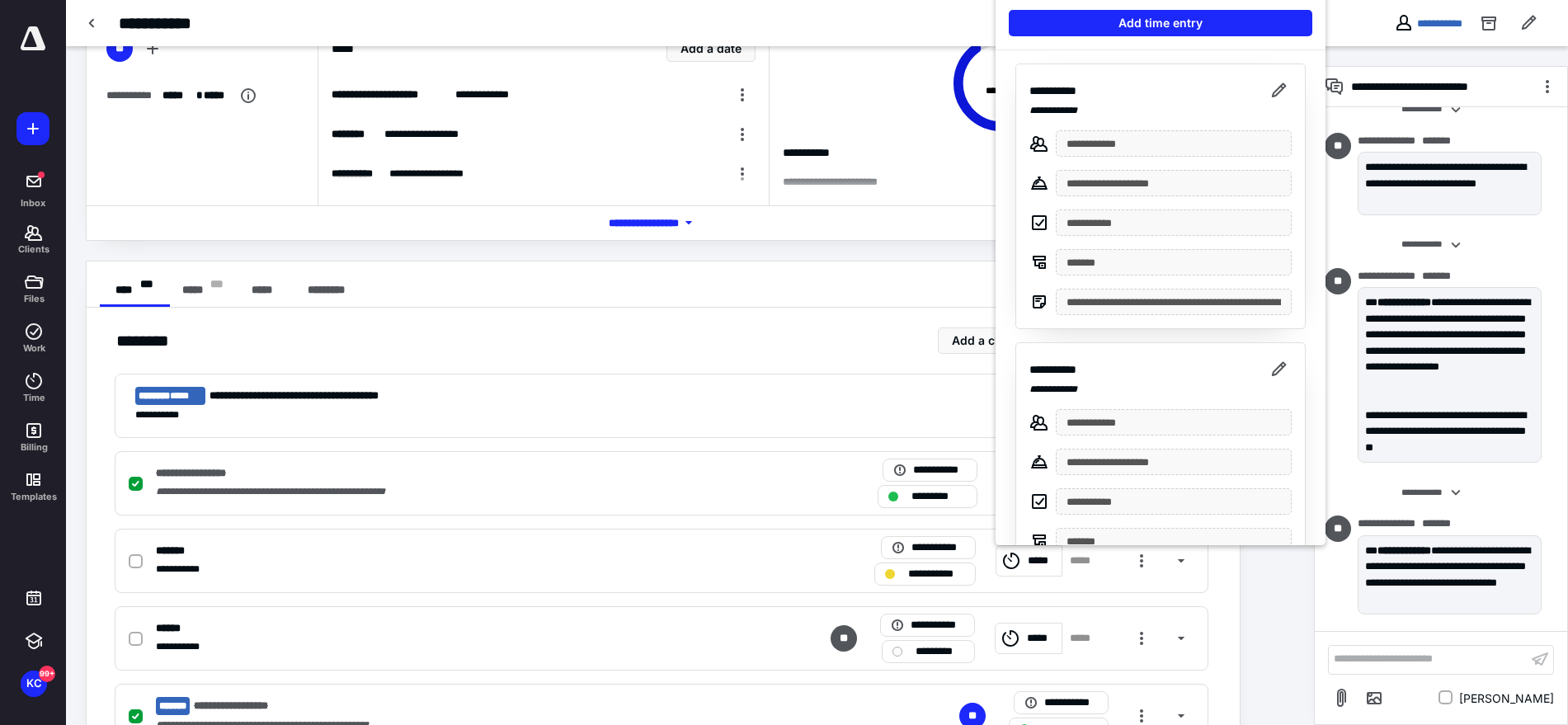 type on "**********" 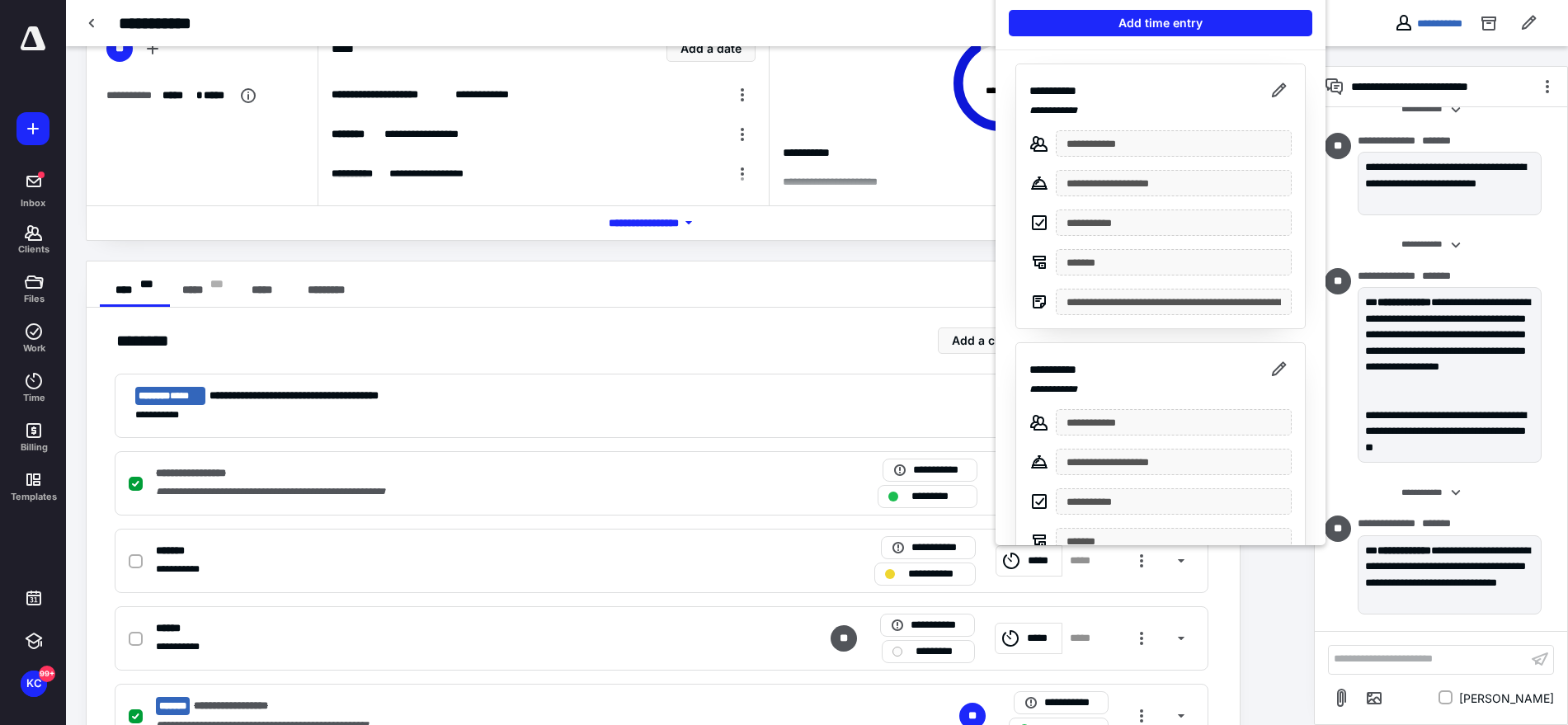 type on "**********" 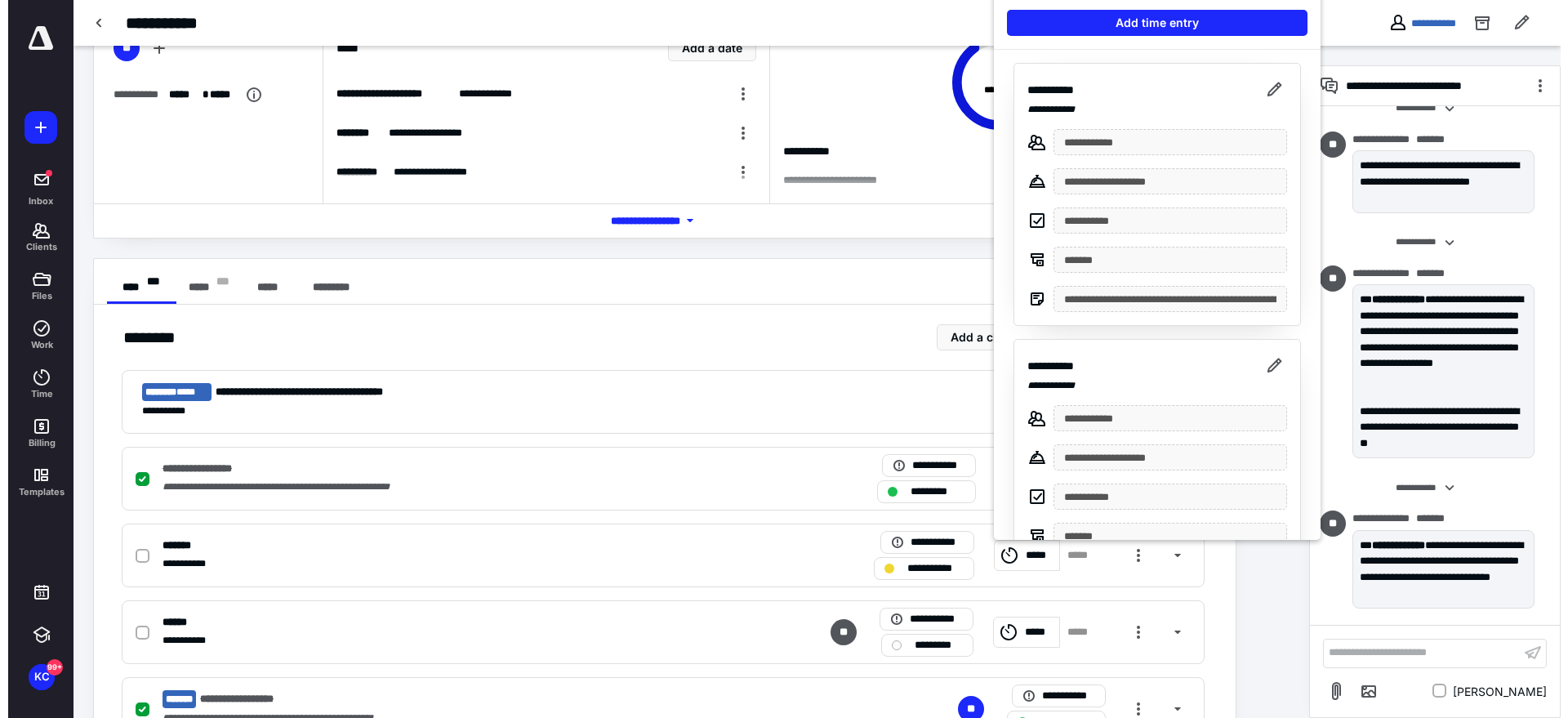 scroll, scrollTop: 165, scrollLeft: 0, axis: vertical 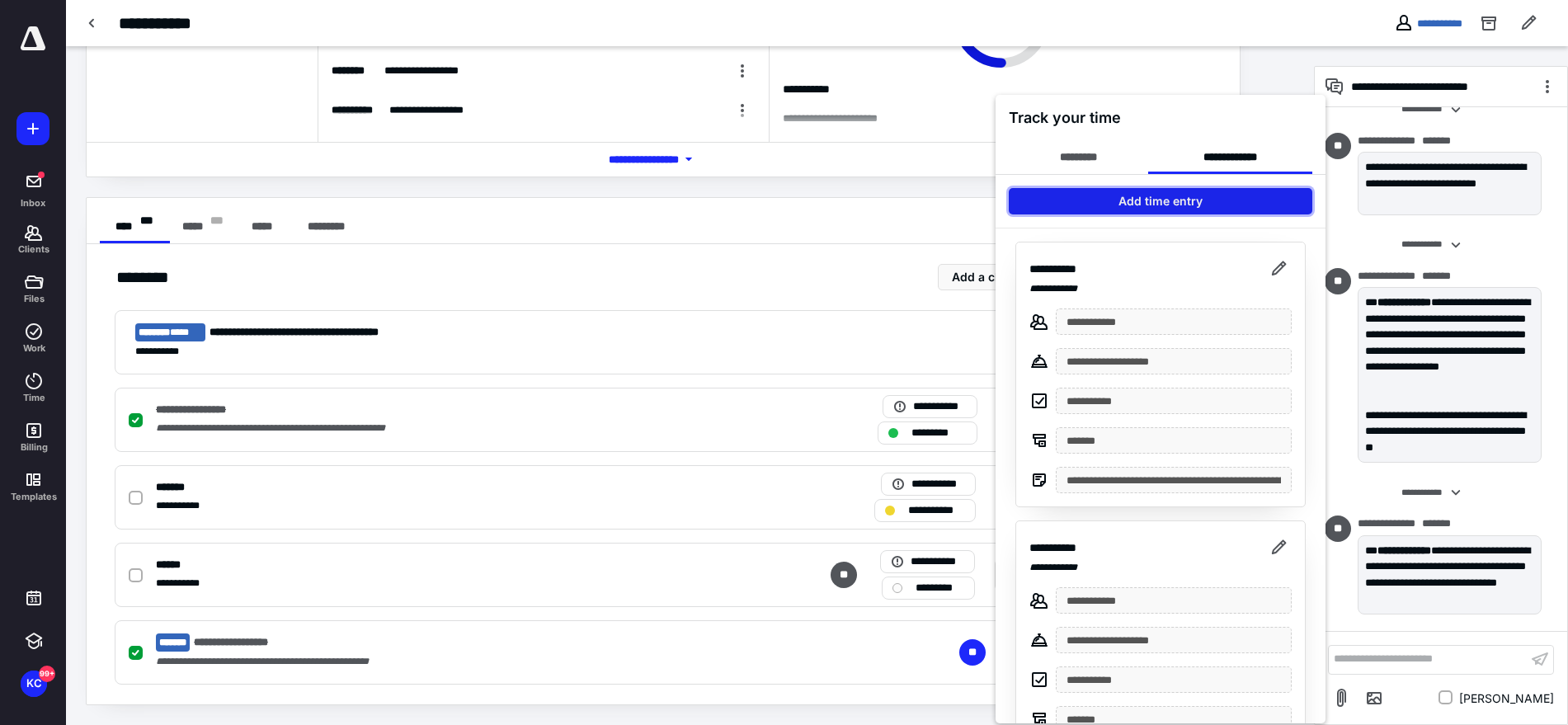 click on "Add time entry" at bounding box center [1161, 201] 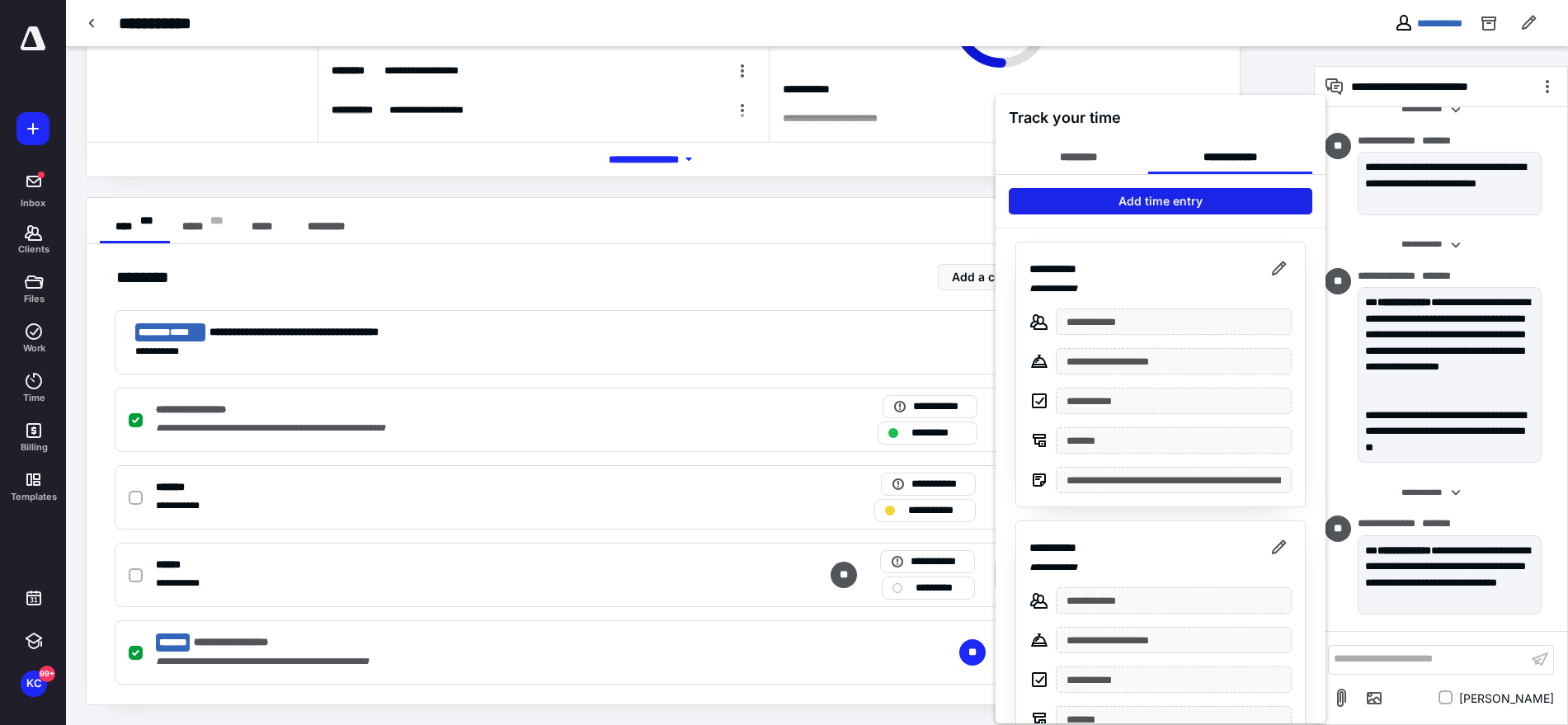 type on "**********" 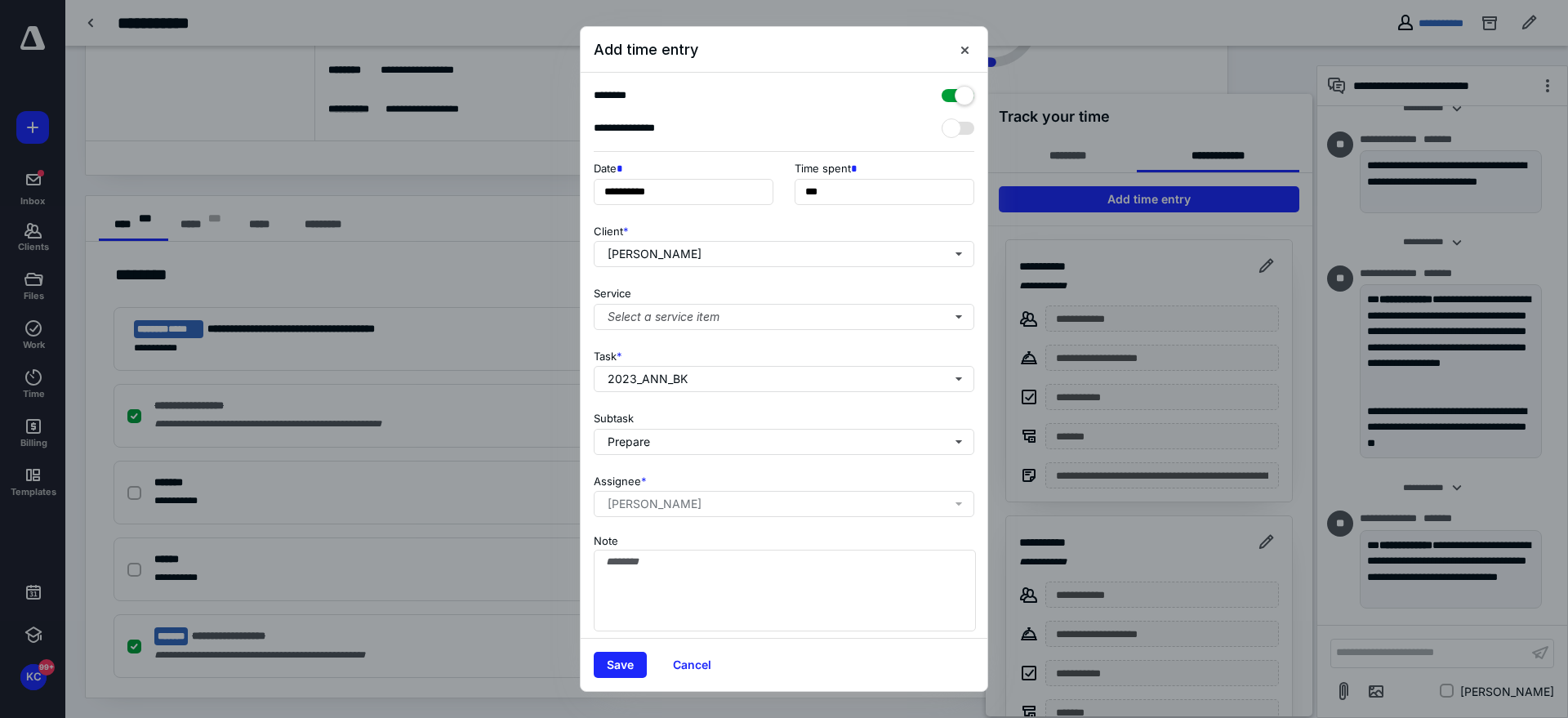 click on "**********" at bounding box center [784, 355] 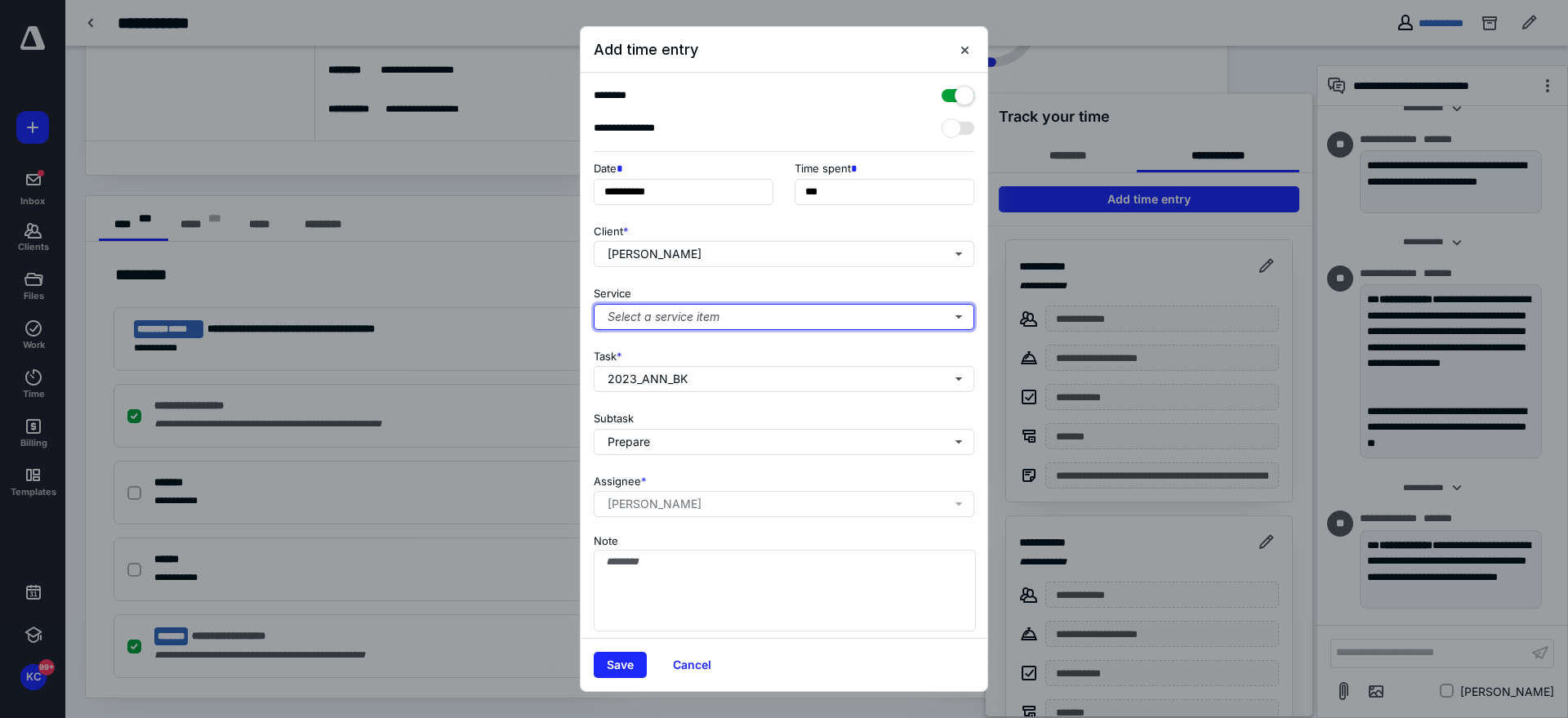 click on "**********" at bounding box center [784, 355] 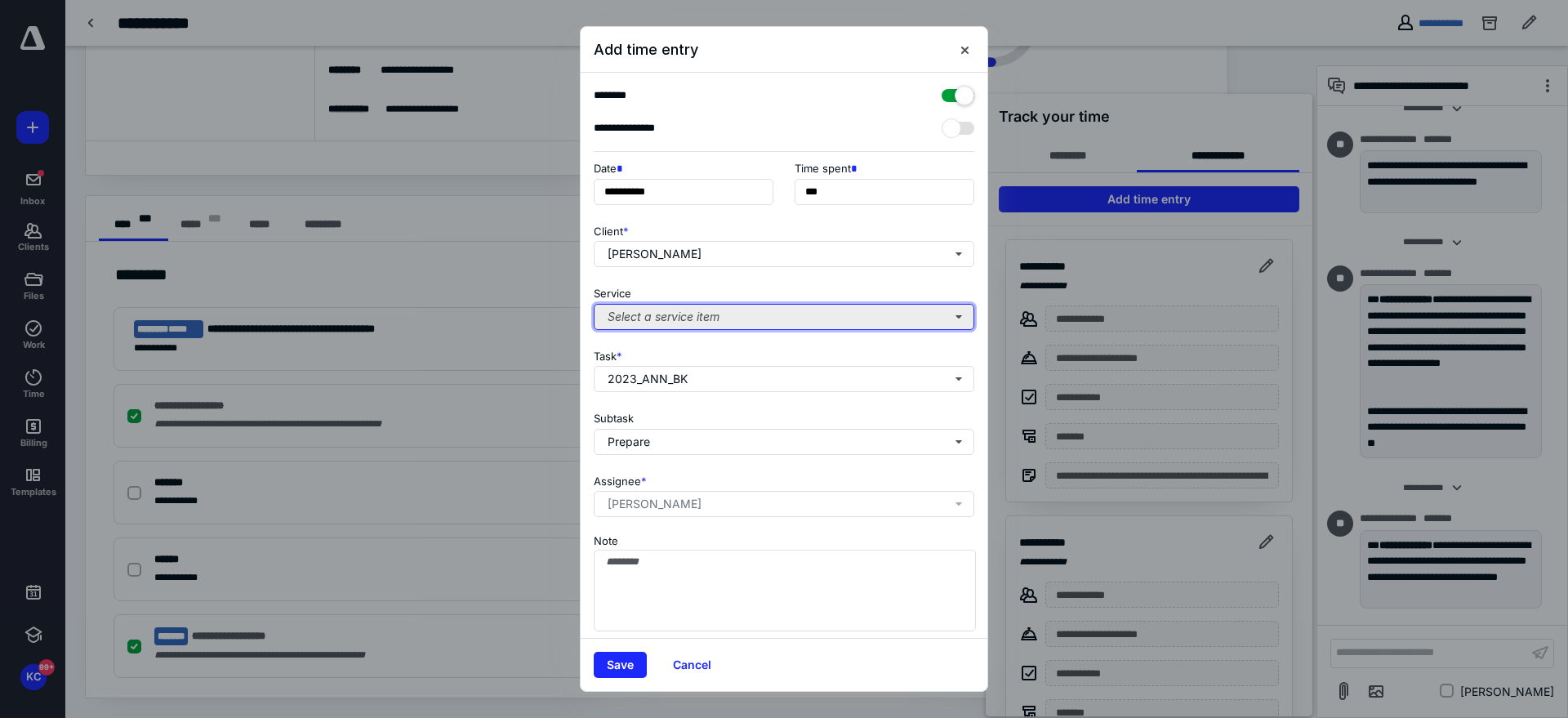 click on "Select a service item" at bounding box center (784, 317) 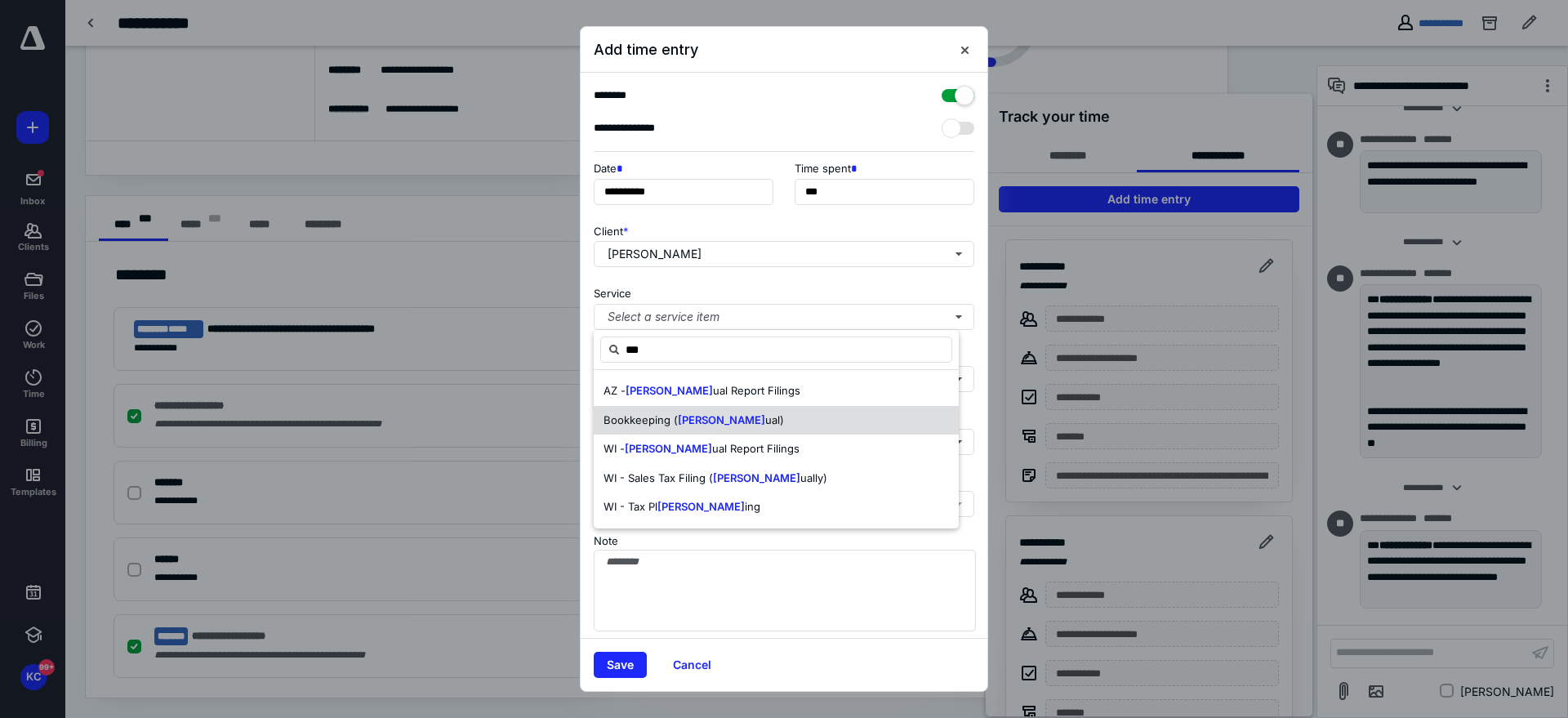 click on "Bookkeeping ( [PERSON_NAME])" at bounding box center [776, 421] 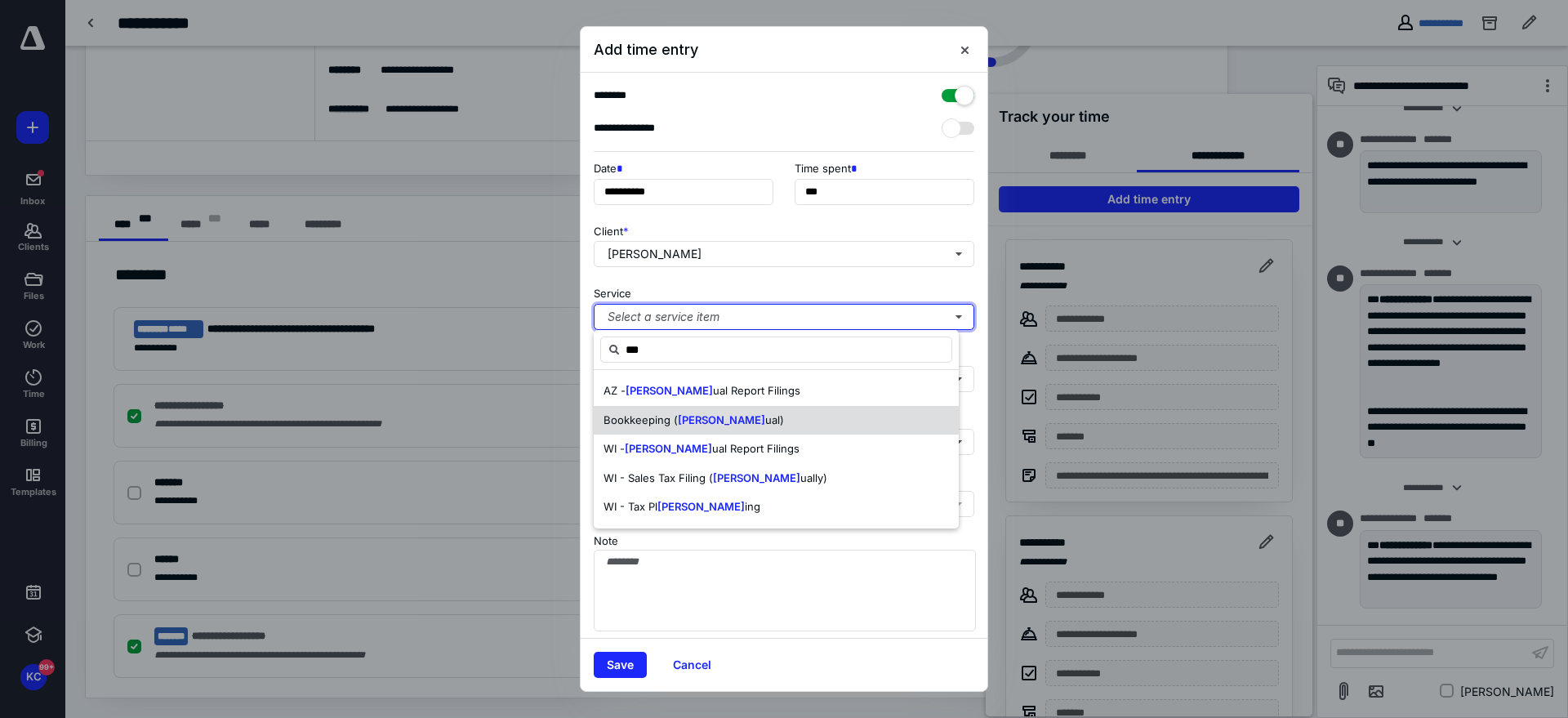 type 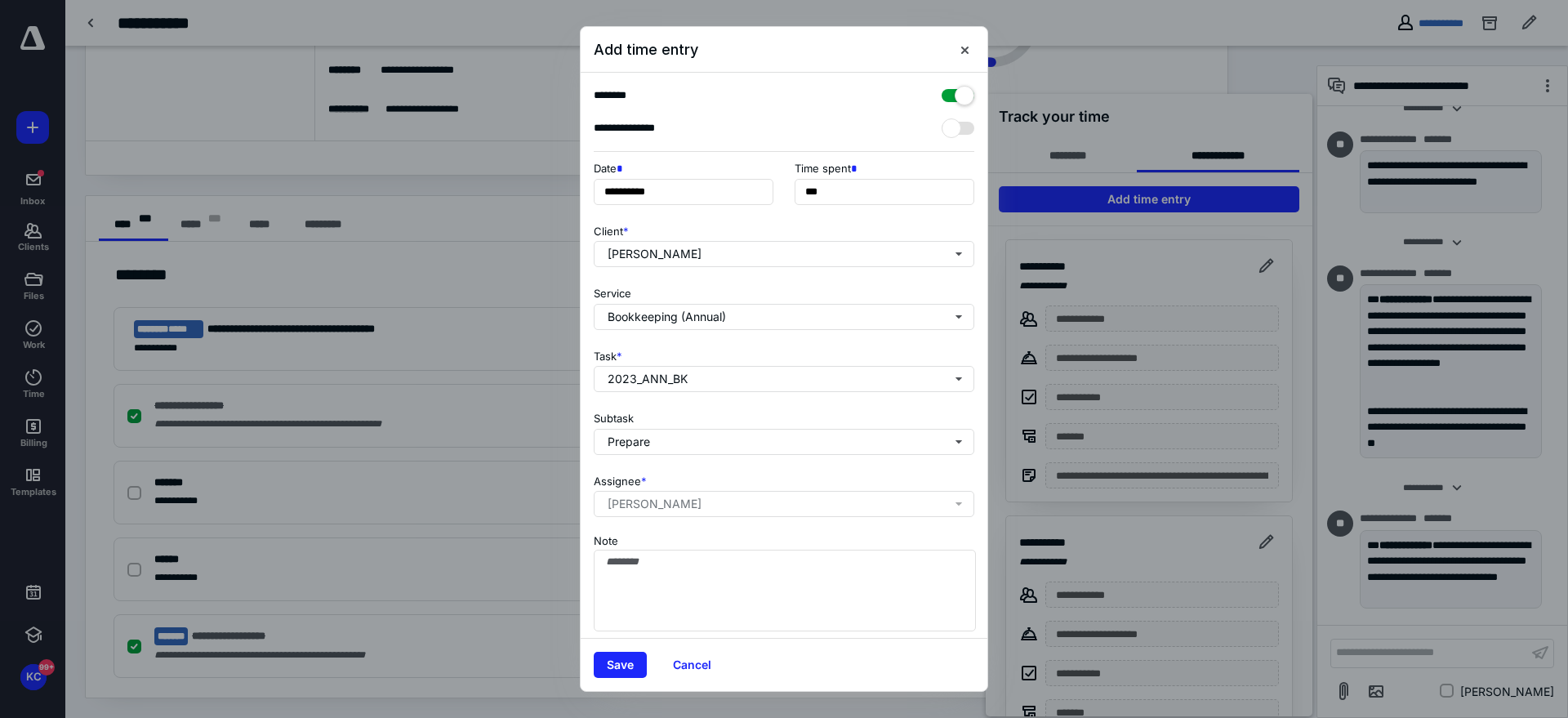 click on "Note" at bounding box center (784, 581) 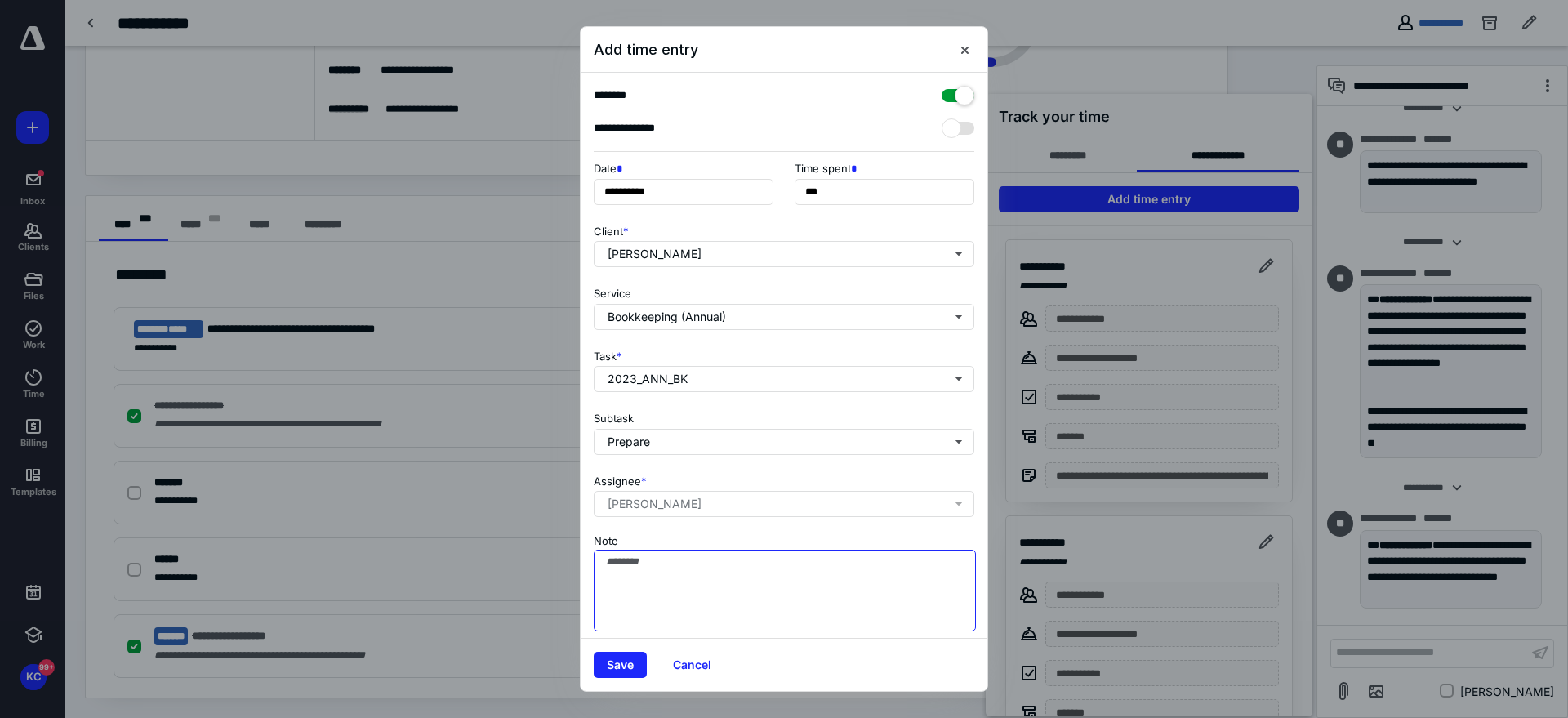 click on "Note" at bounding box center (785, 591) 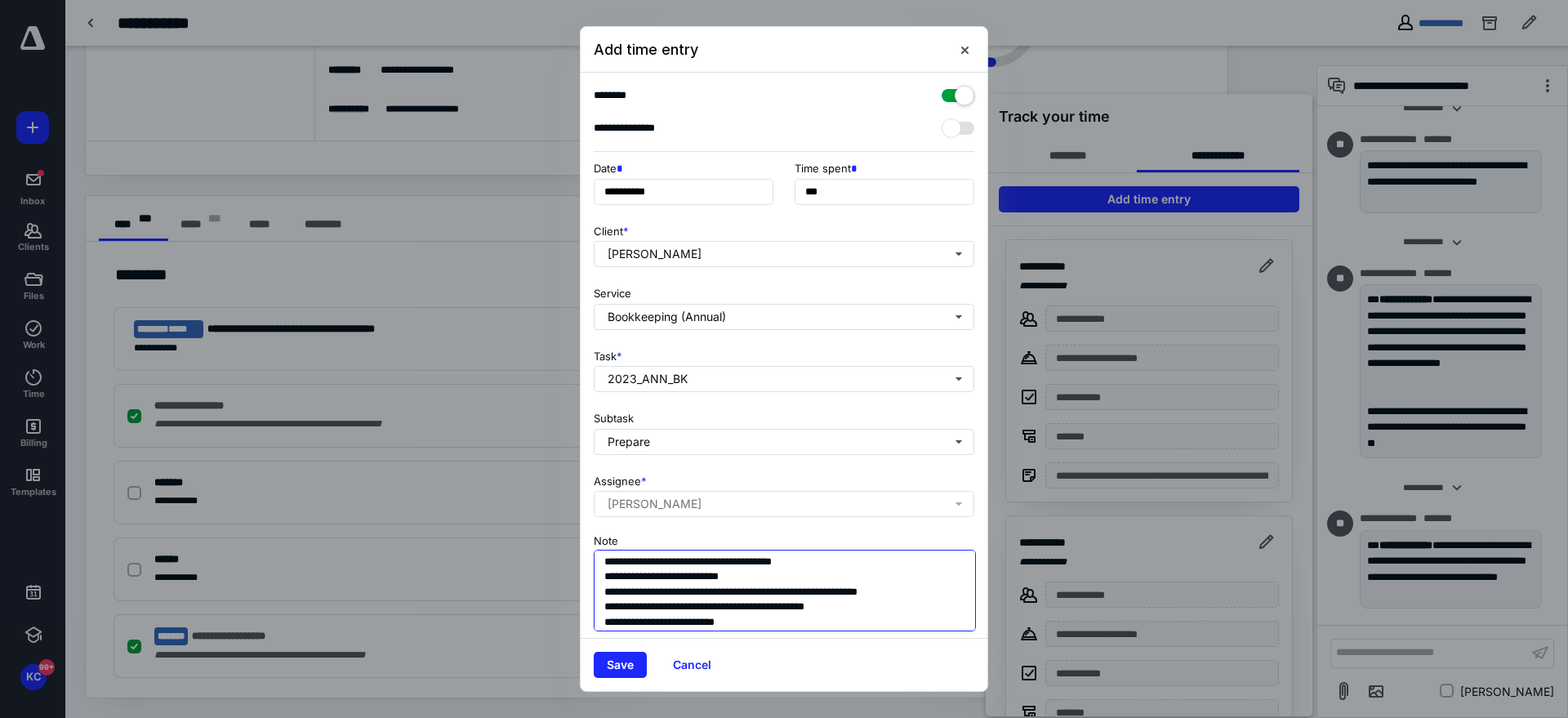 scroll, scrollTop: 15, scrollLeft: 0, axis: vertical 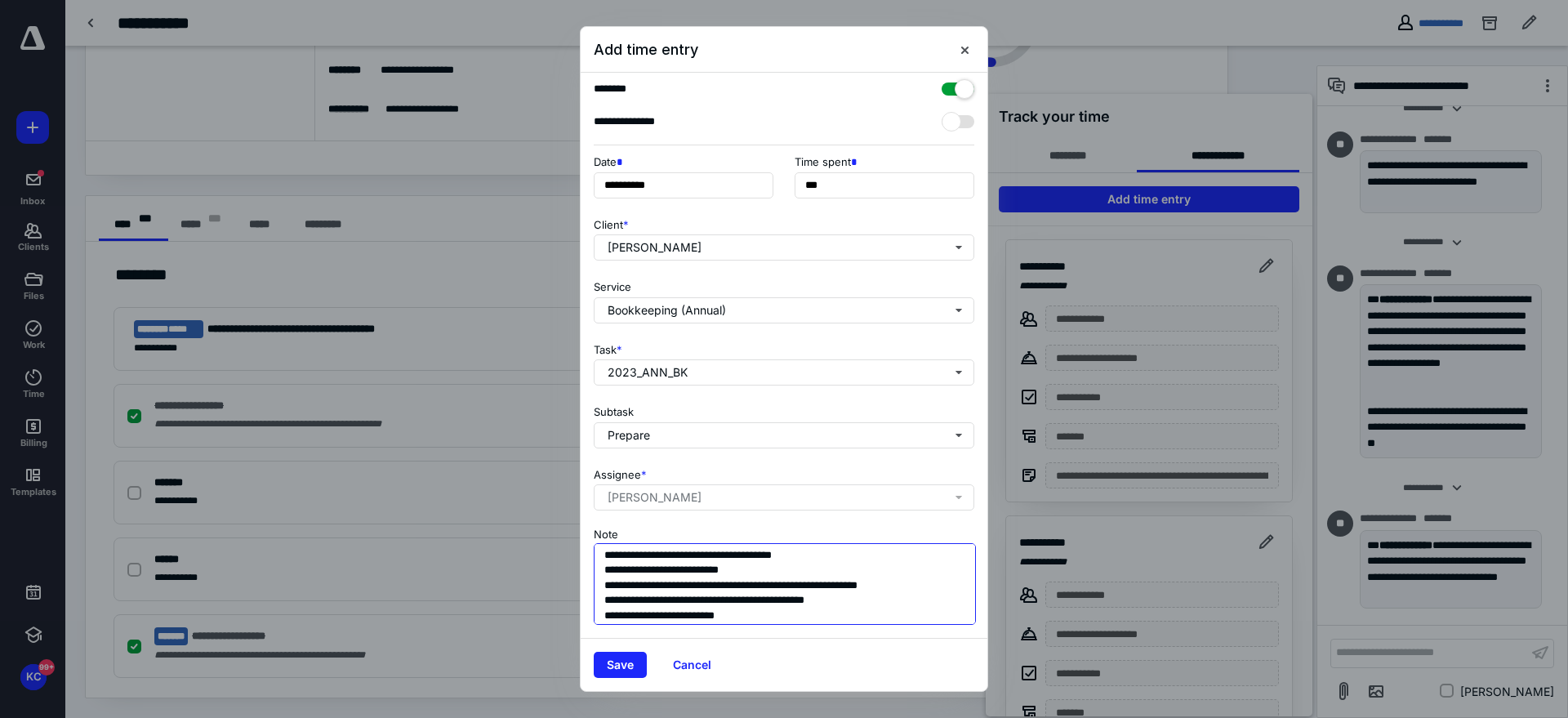 type on "**********" 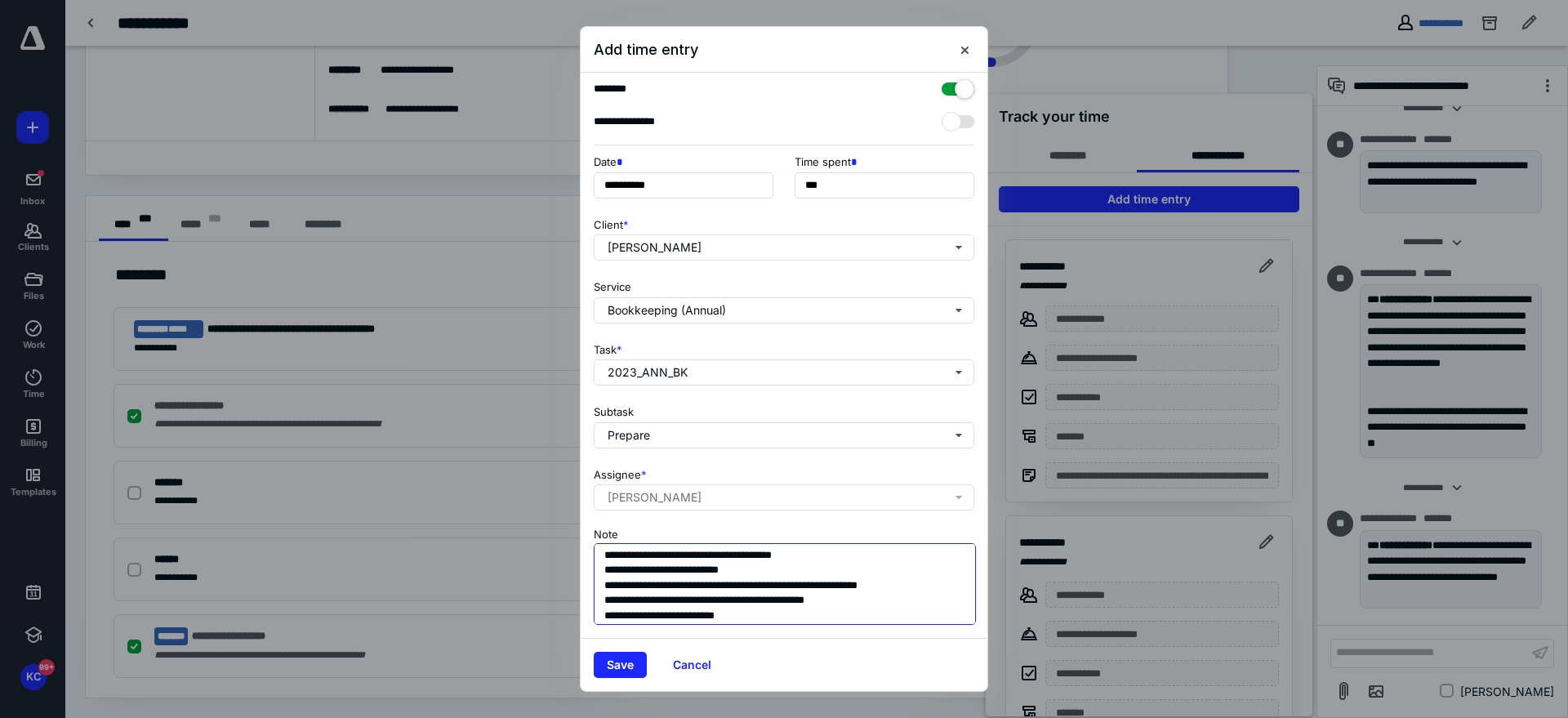 click on "**********" at bounding box center [785, 584] 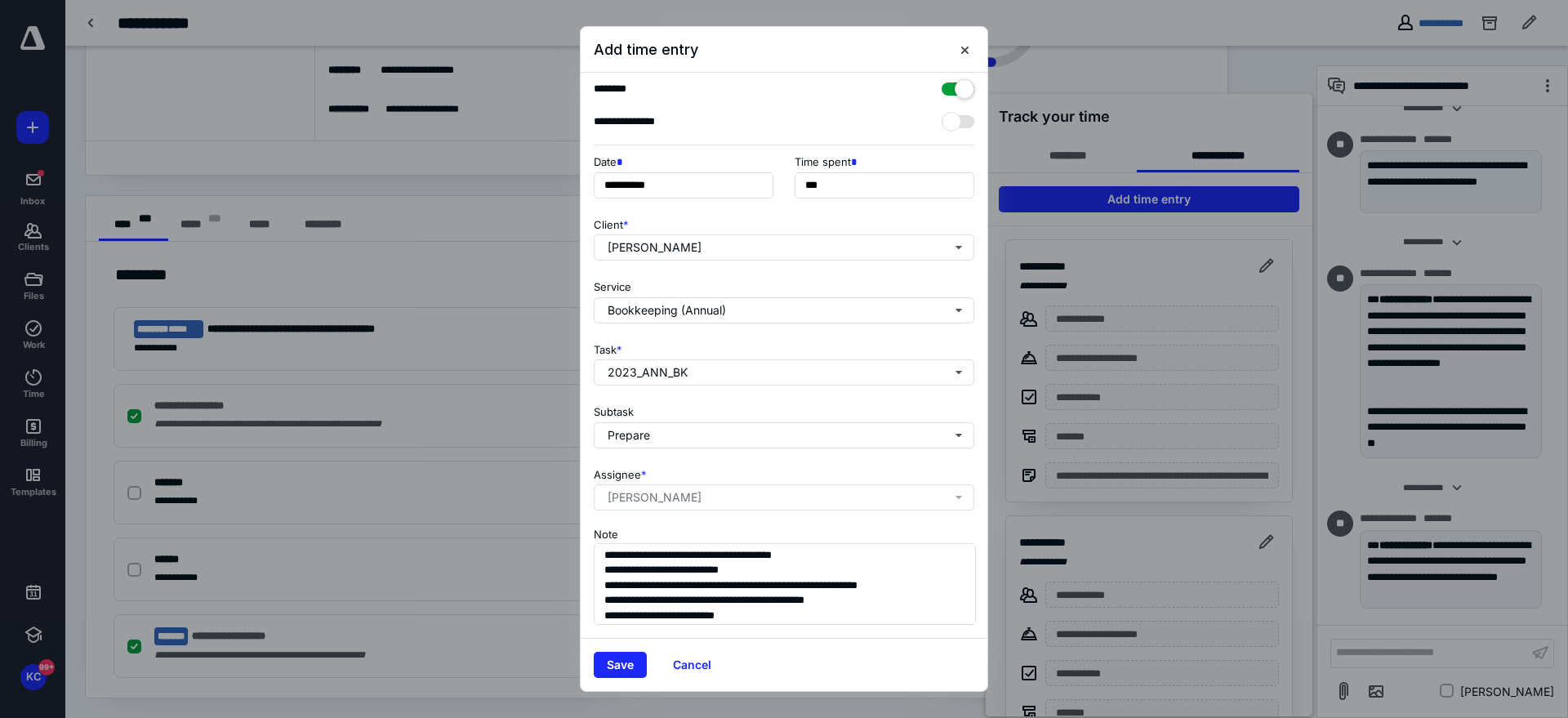 click on "********" at bounding box center (784, 89) 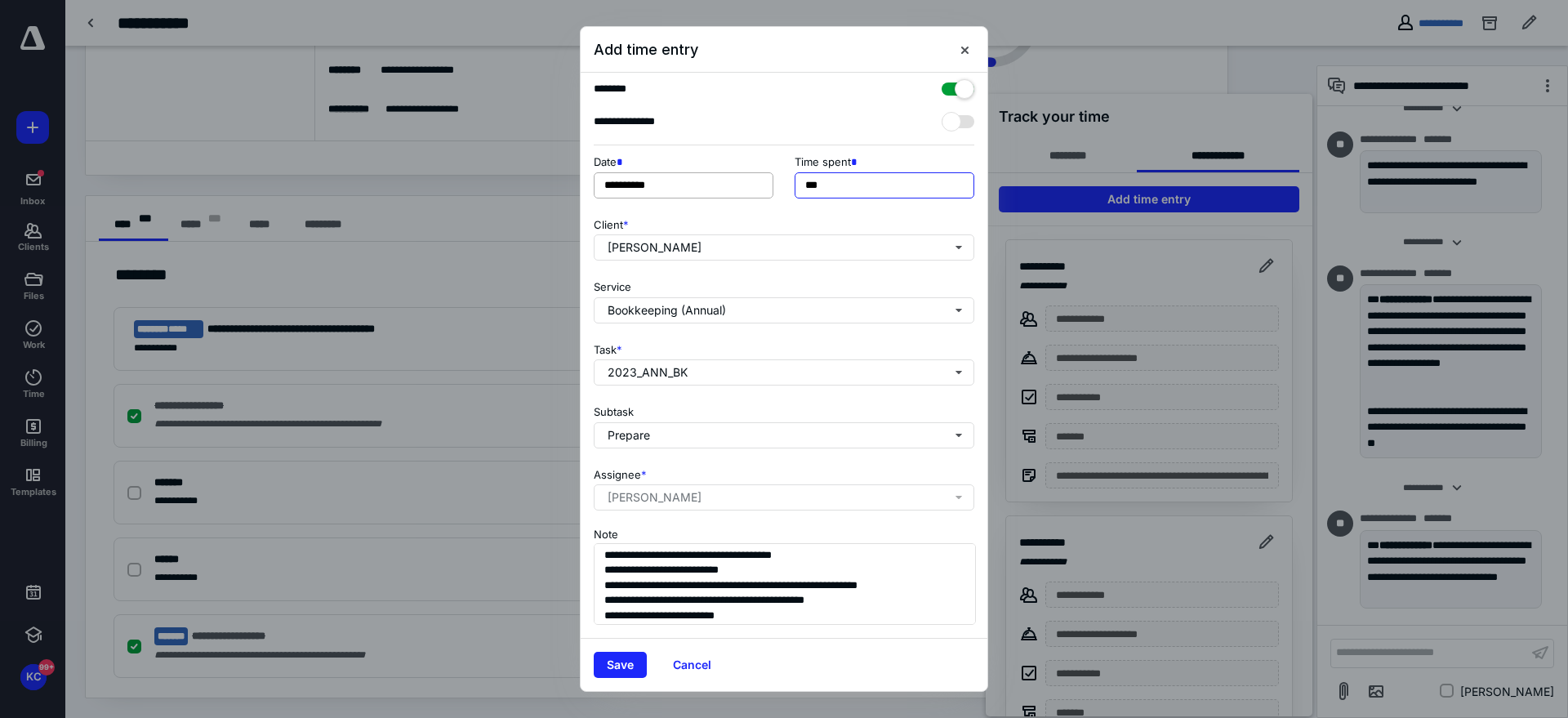 drag, startPoint x: 818, startPoint y: 185, endPoint x: 737, endPoint y: 182, distance: 81.05554 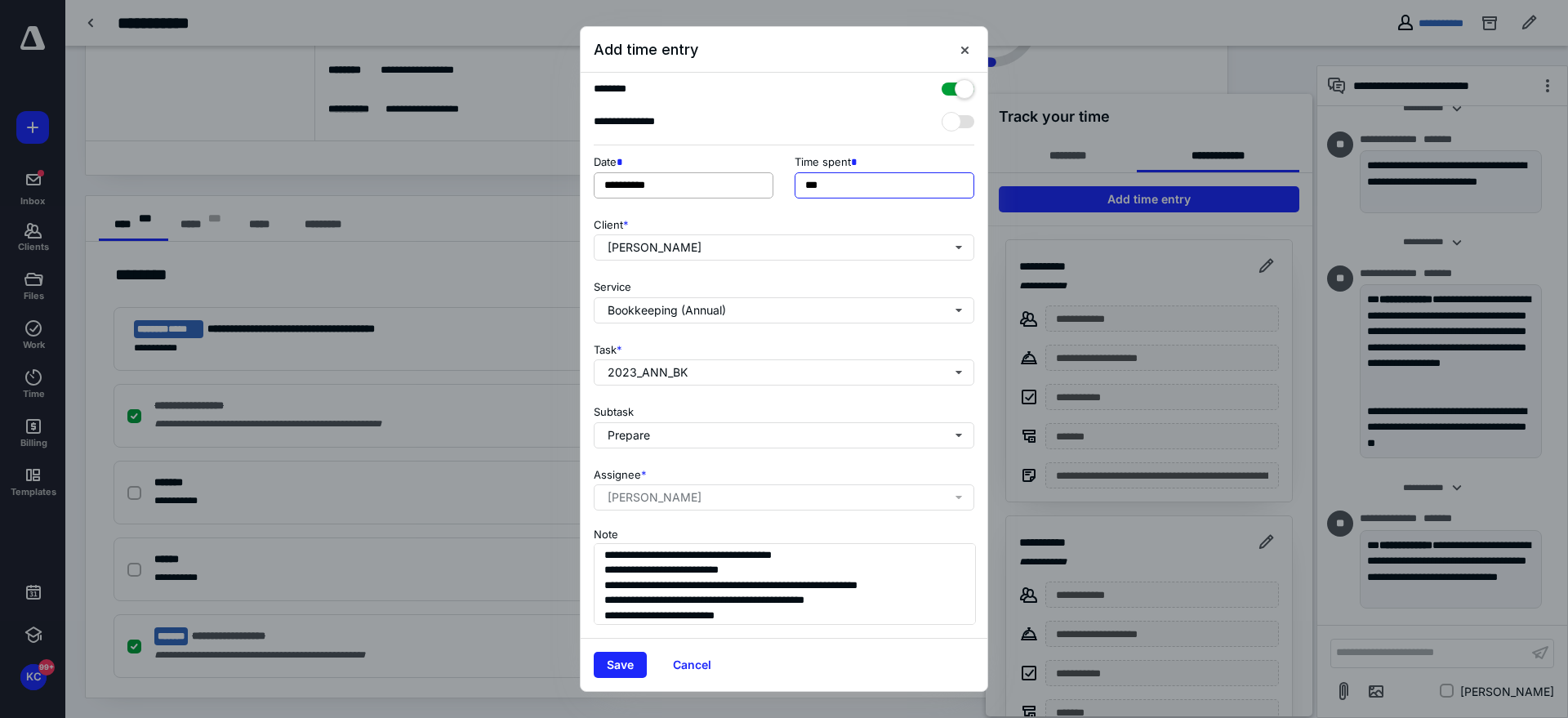 click on "**********" at bounding box center [784, 181] 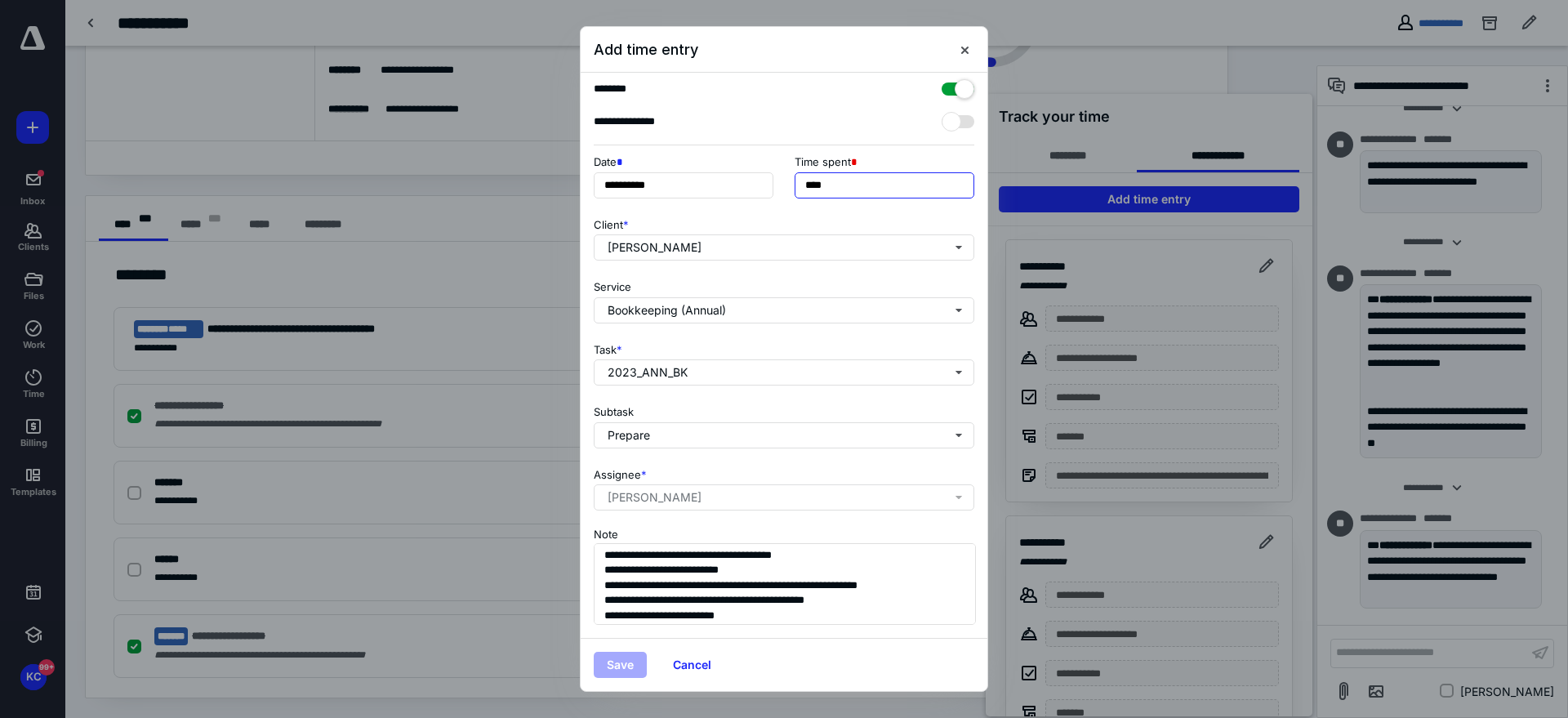 type on "****" 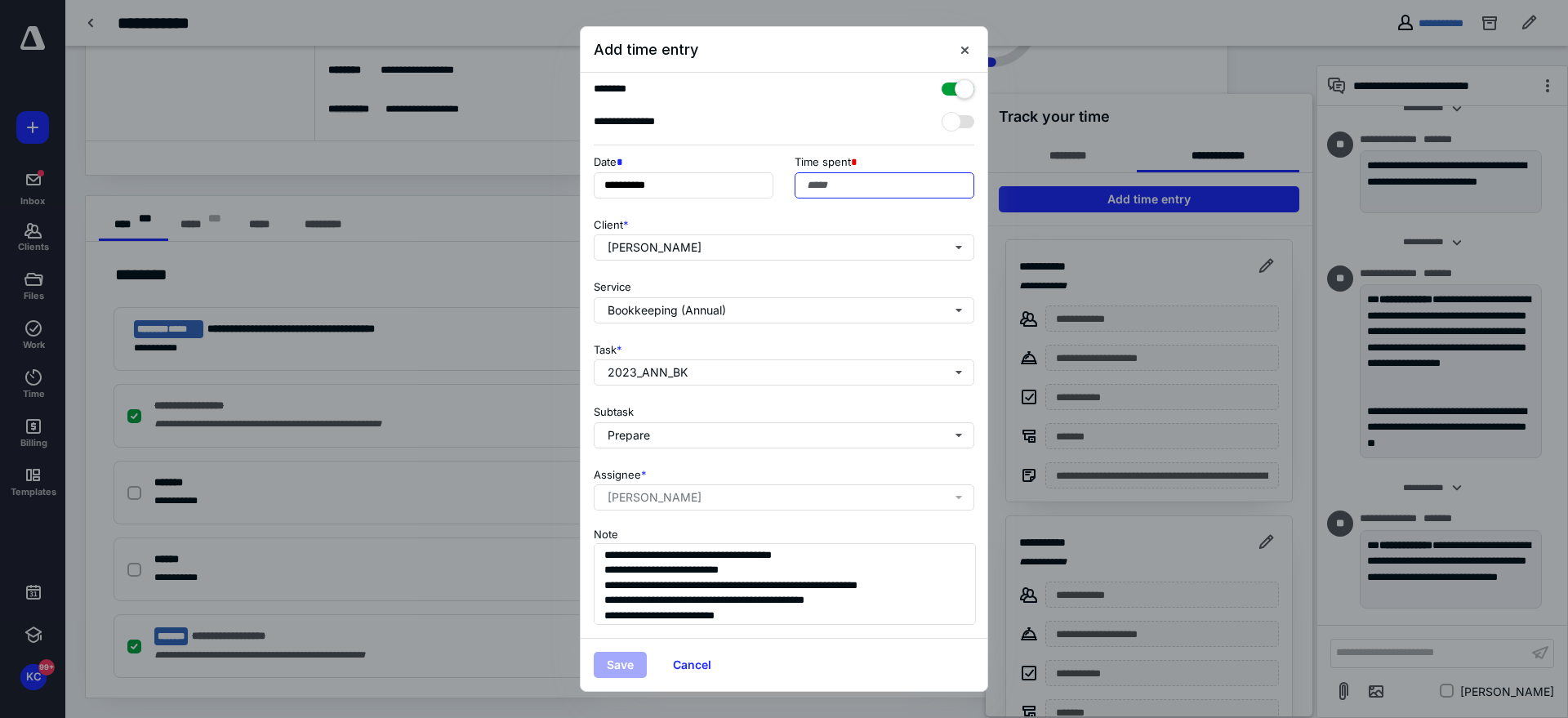 click on "Time spent" at bounding box center (884, 185) 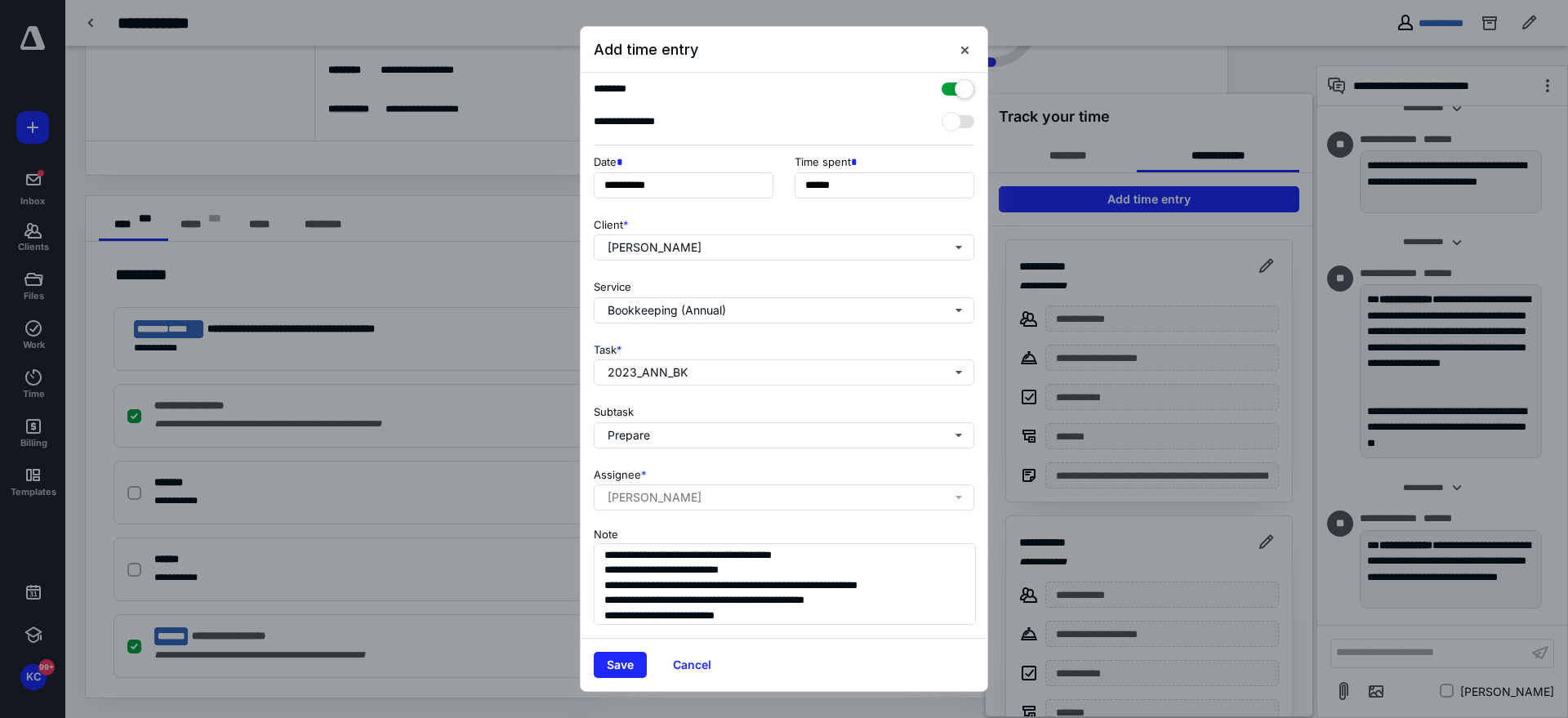 click on "Add time entry" at bounding box center (784, 50) 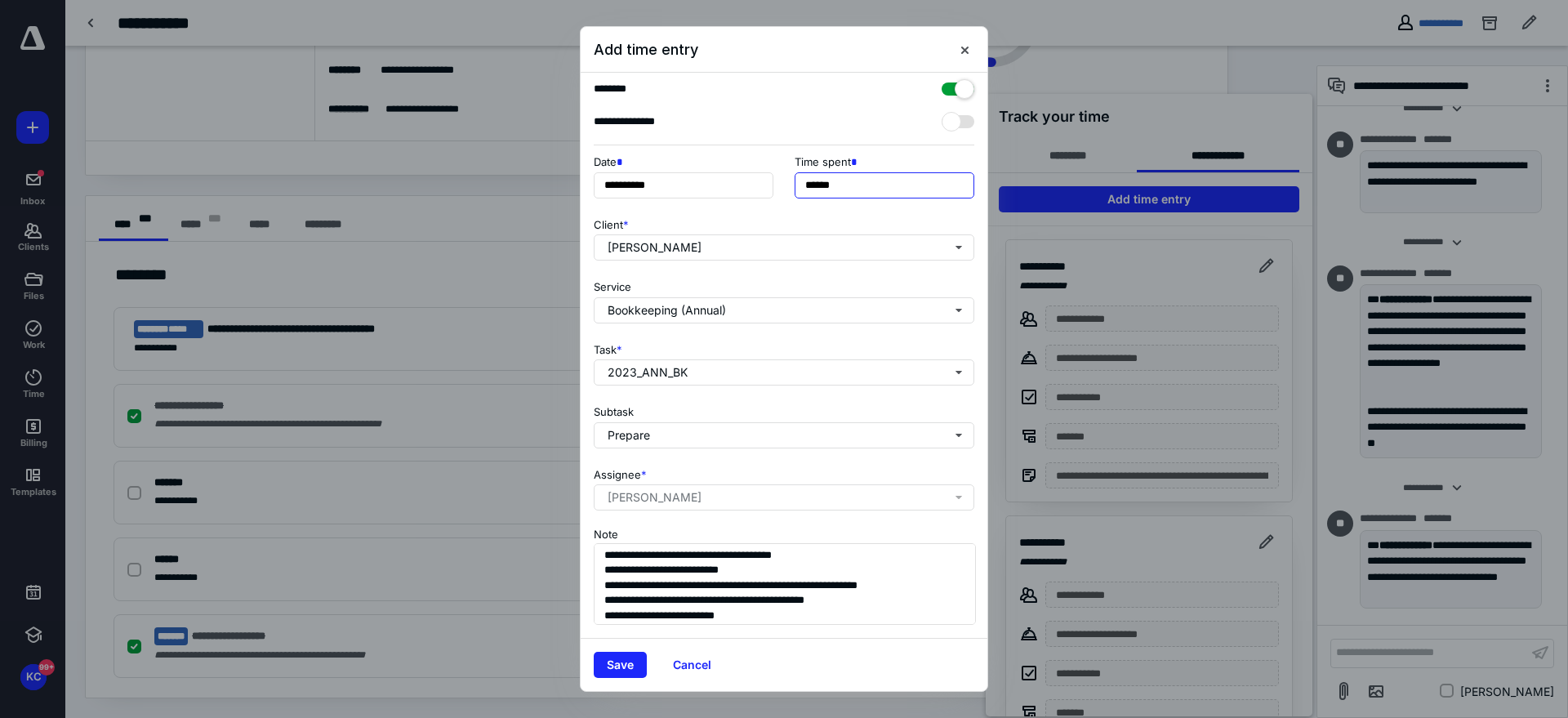 click on "******" at bounding box center (884, 185) 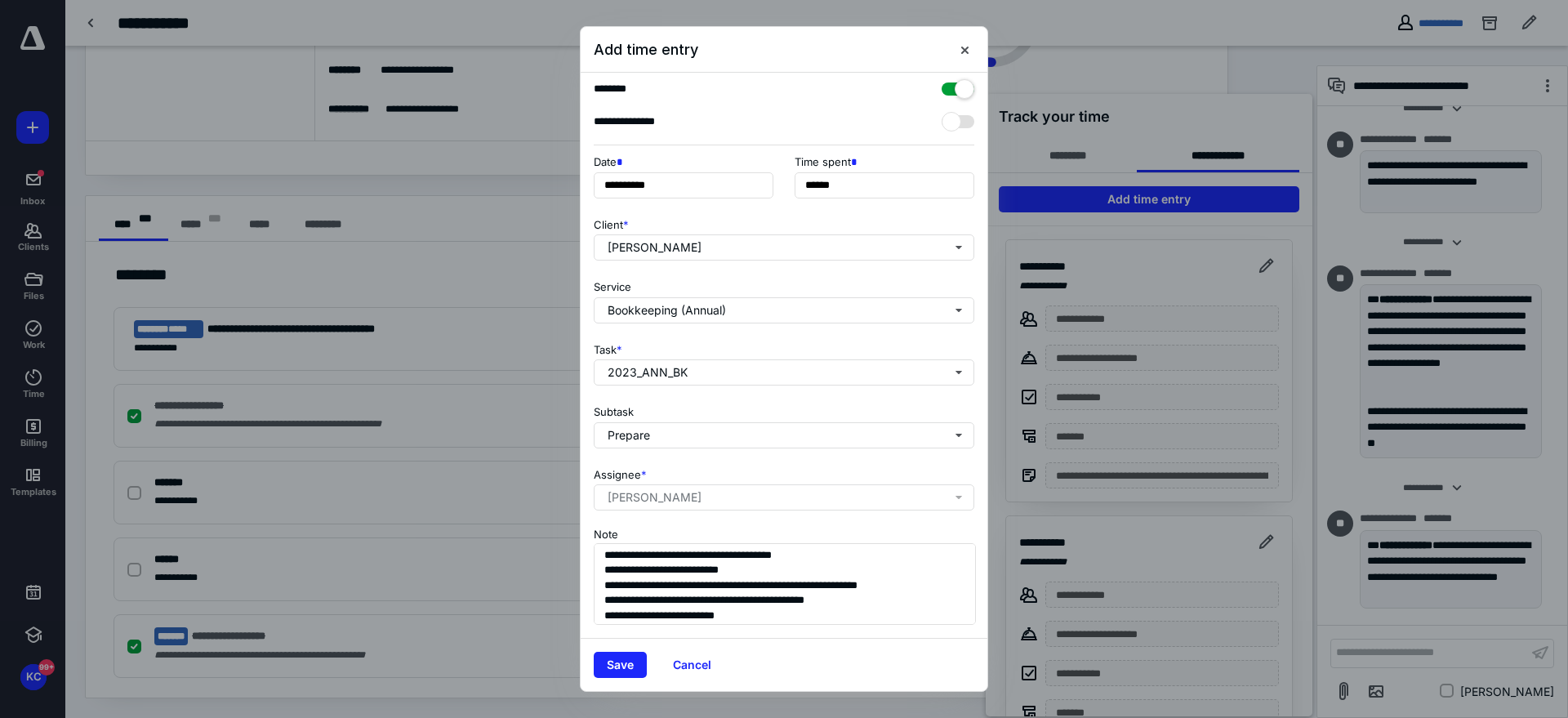 click on "Add time entry" at bounding box center (784, 50) 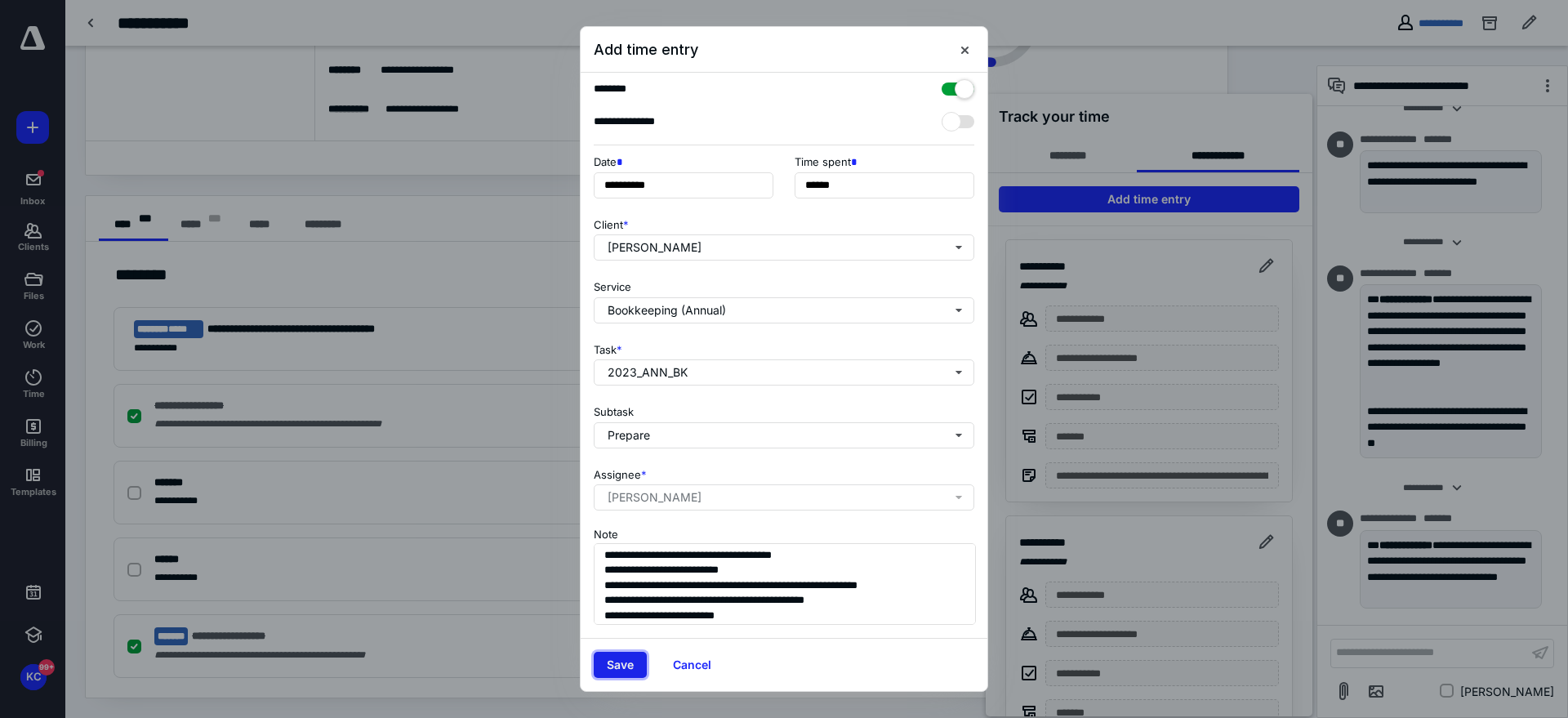 click on "Save" at bounding box center [620, 665] 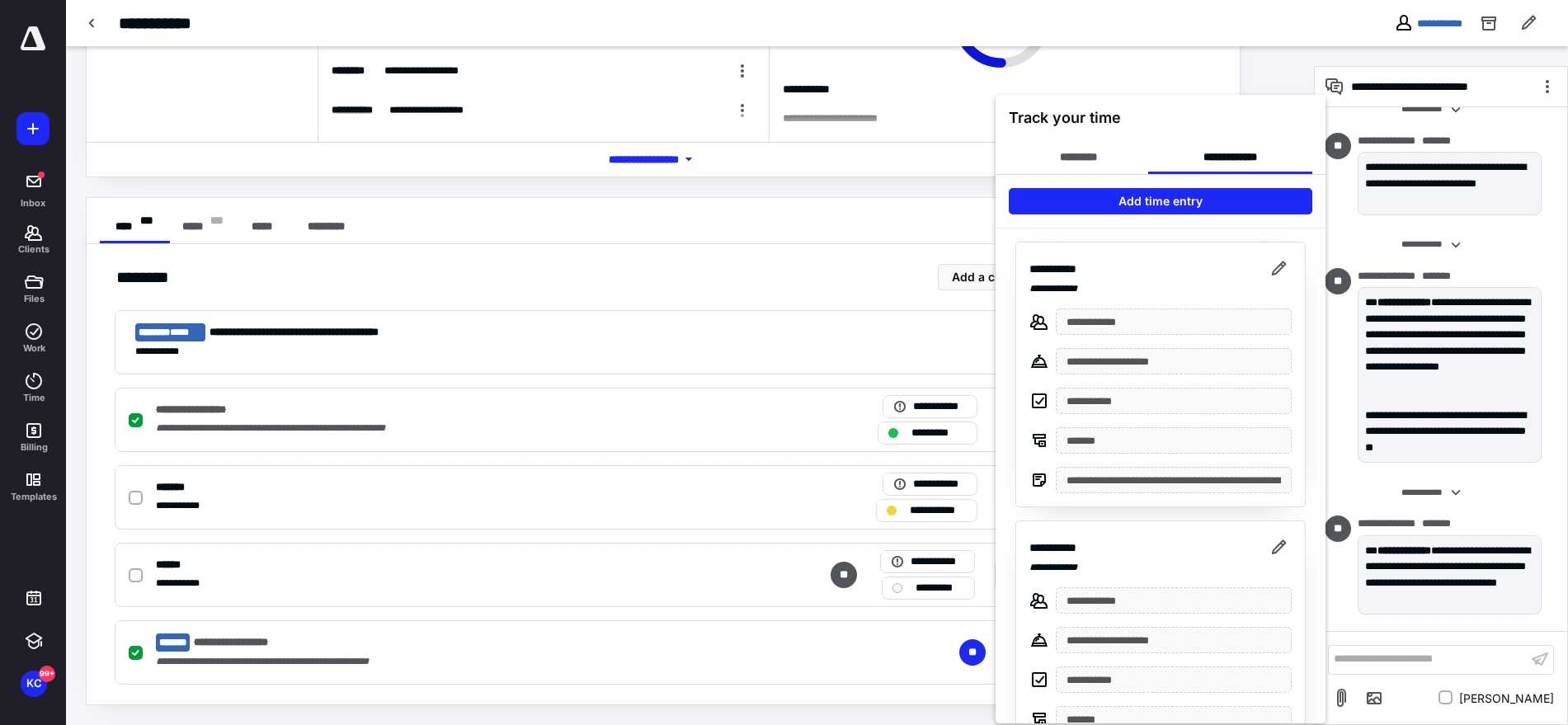 click at bounding box center (784, 362) 